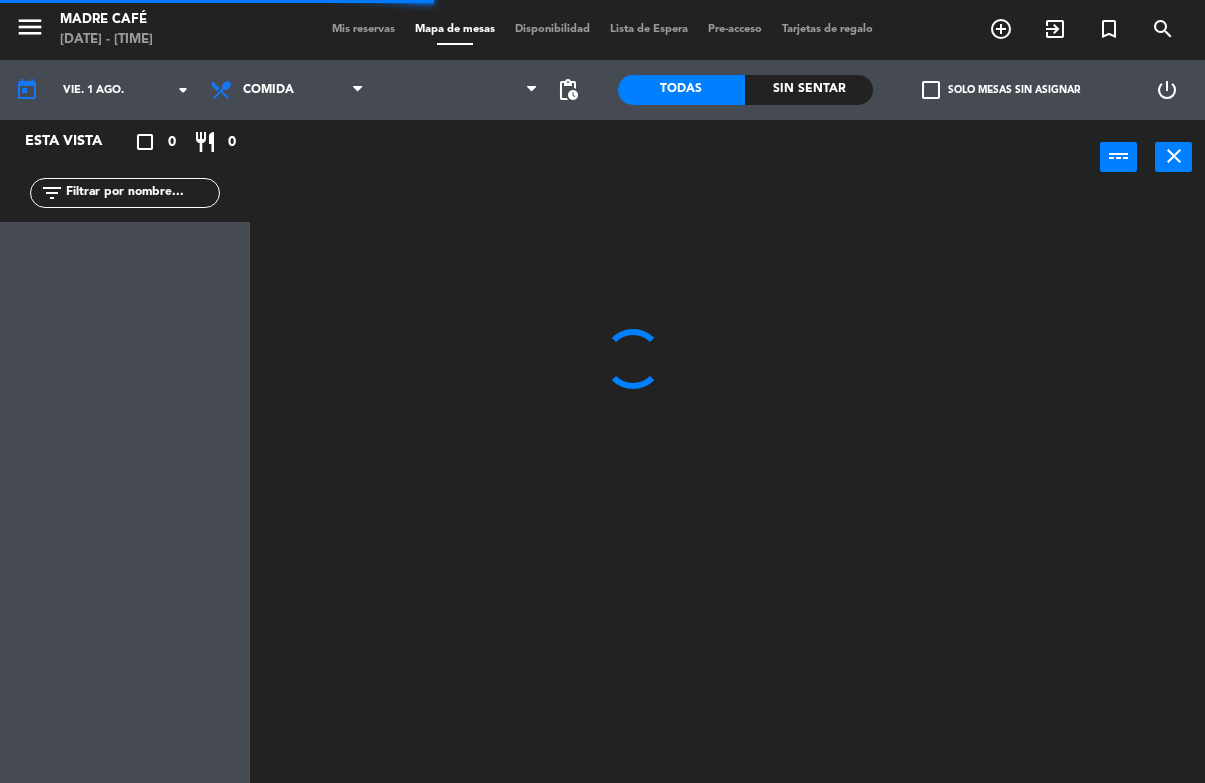 scroll, scrollTop: 0, scrollLeft: 0, axis: both 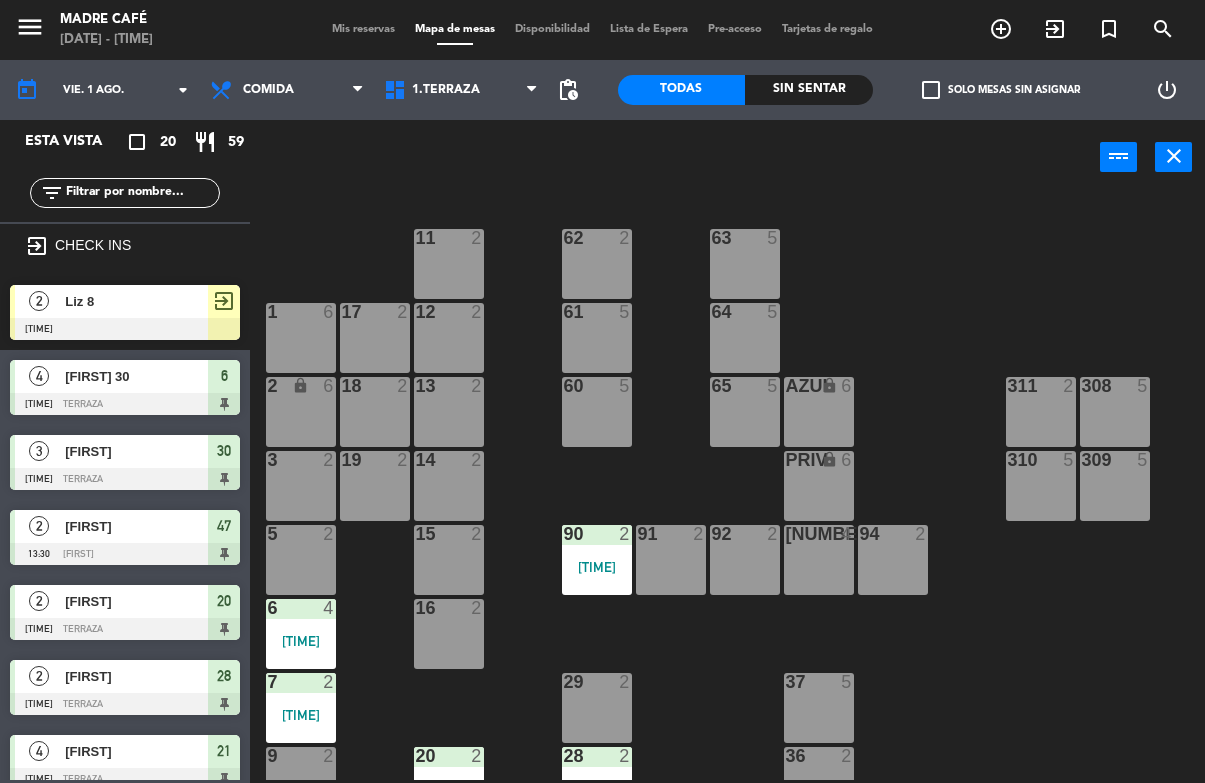 click on "exit_to_app" at bounding box center (1055, 29) 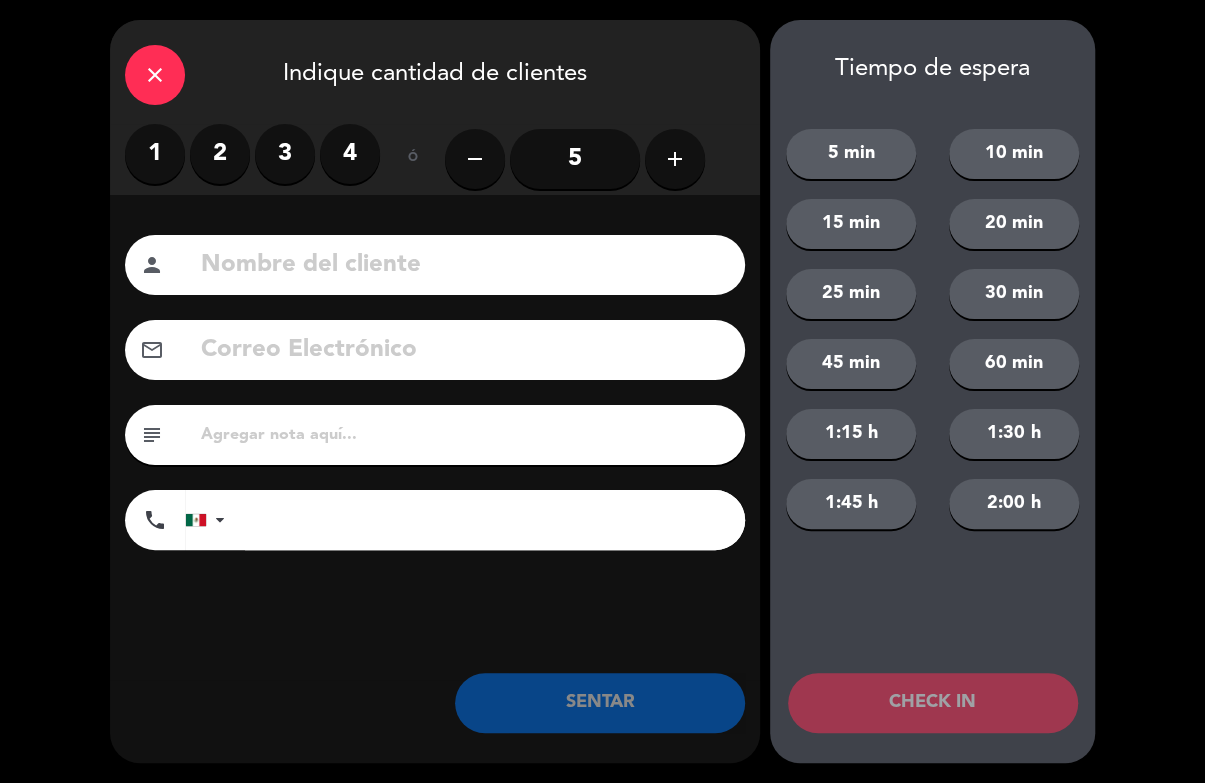 click on "4" at bounding box center [350, 154] 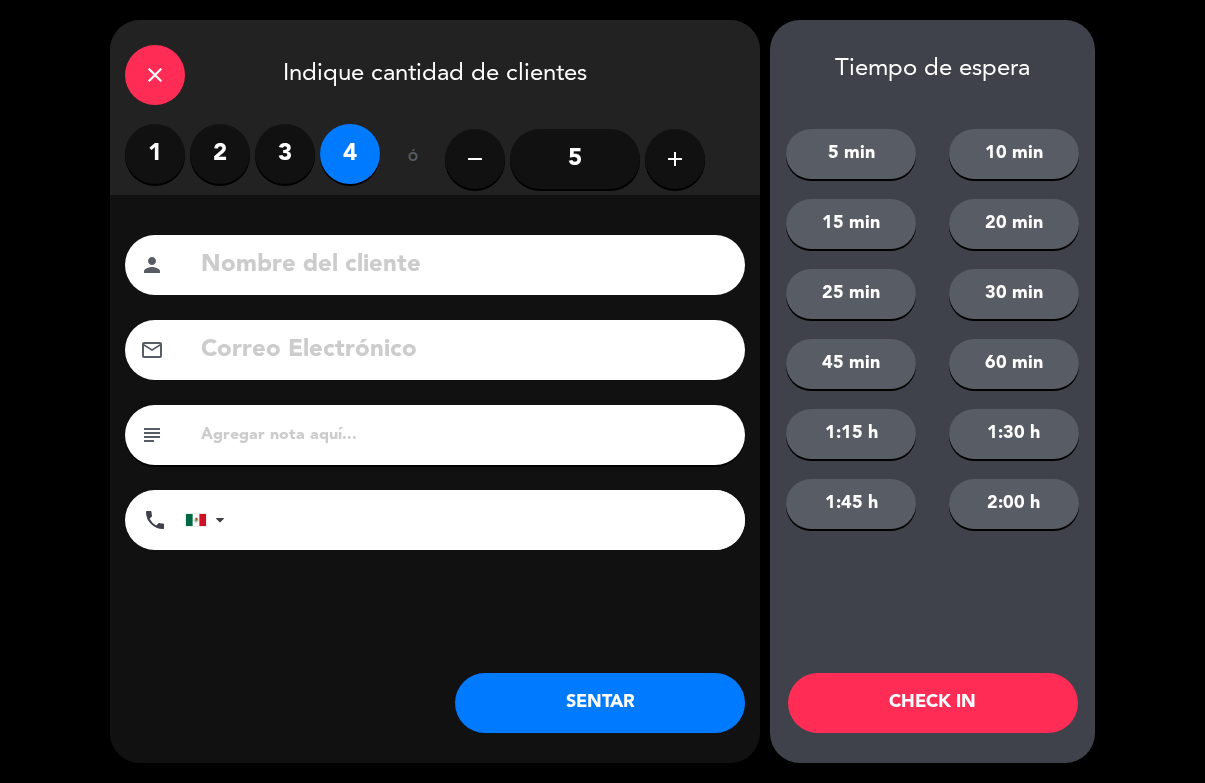 click 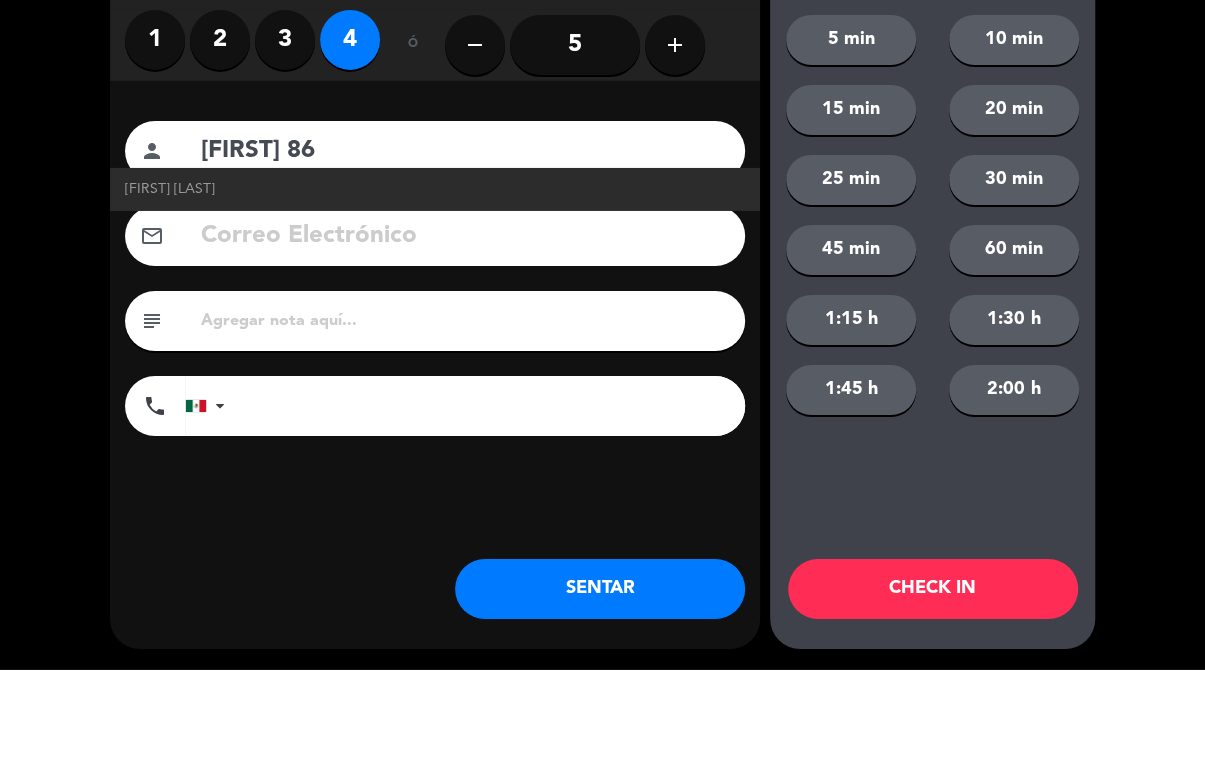 type on "[FIRST] 86" 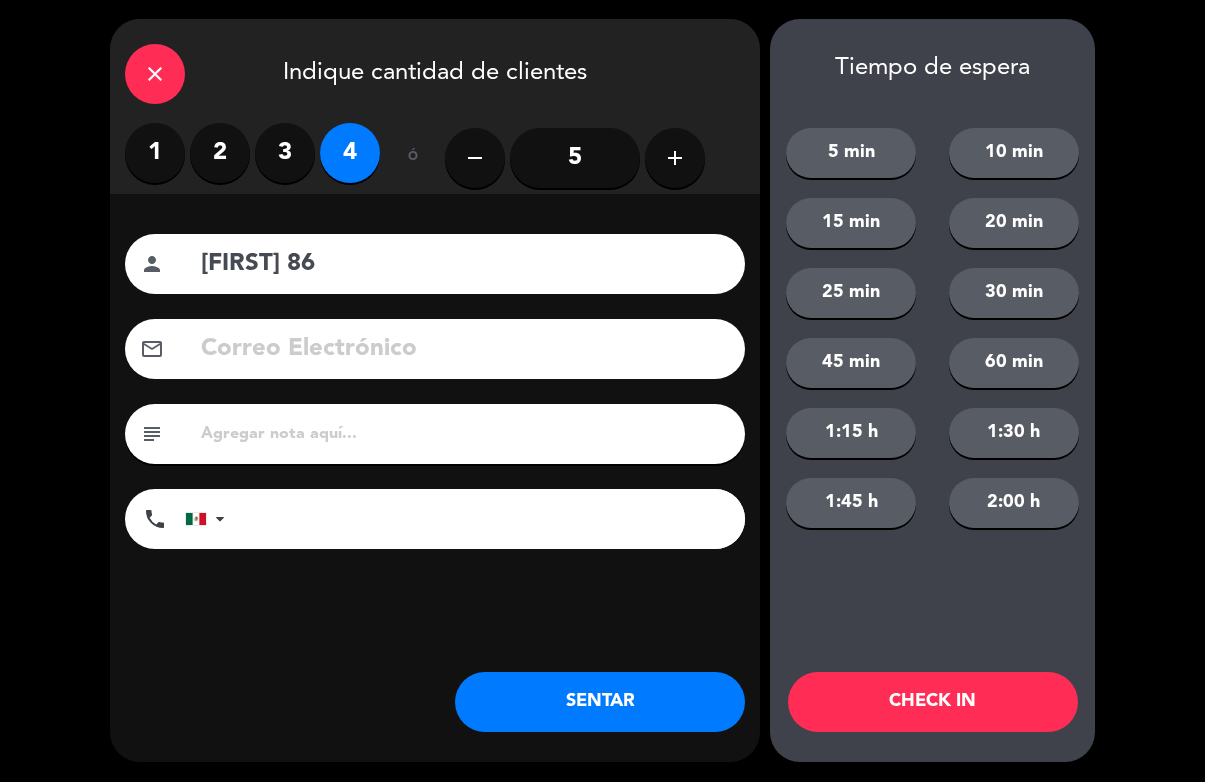 click on "CHECK IN" 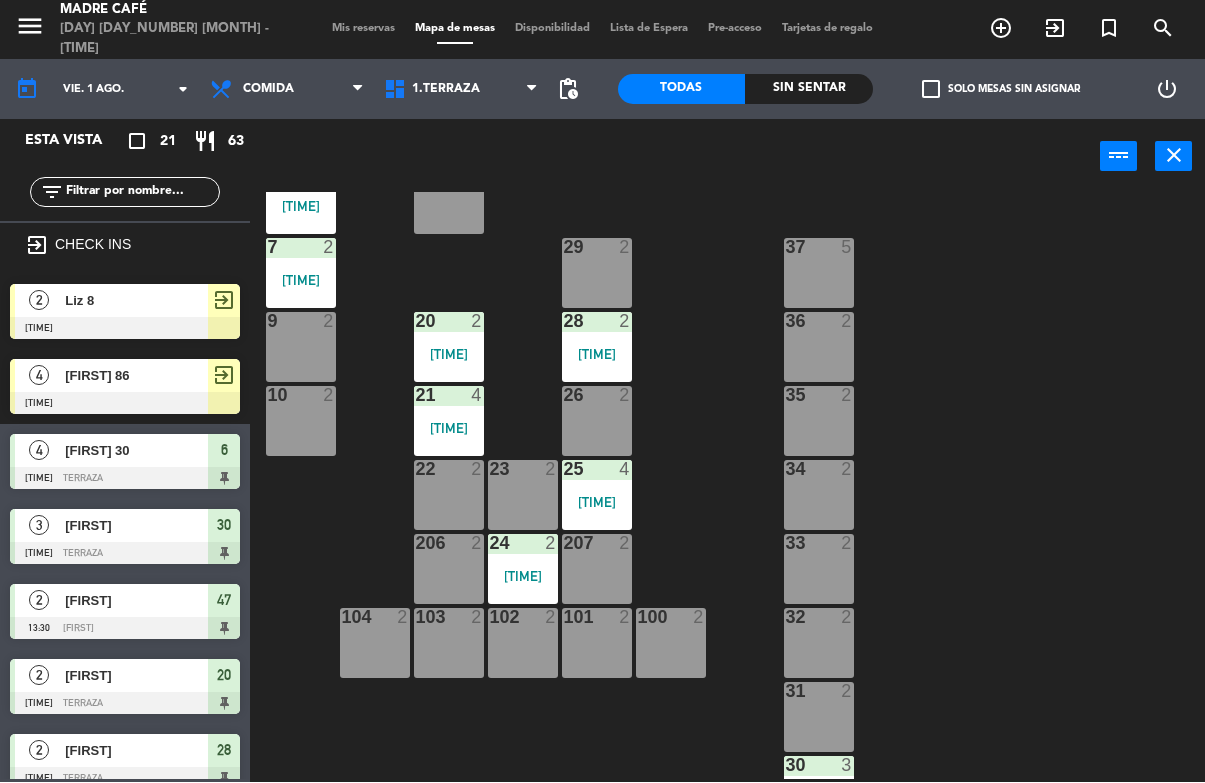 scroll, scrollTop: 432, scrollLeft: 0, axis: vertical 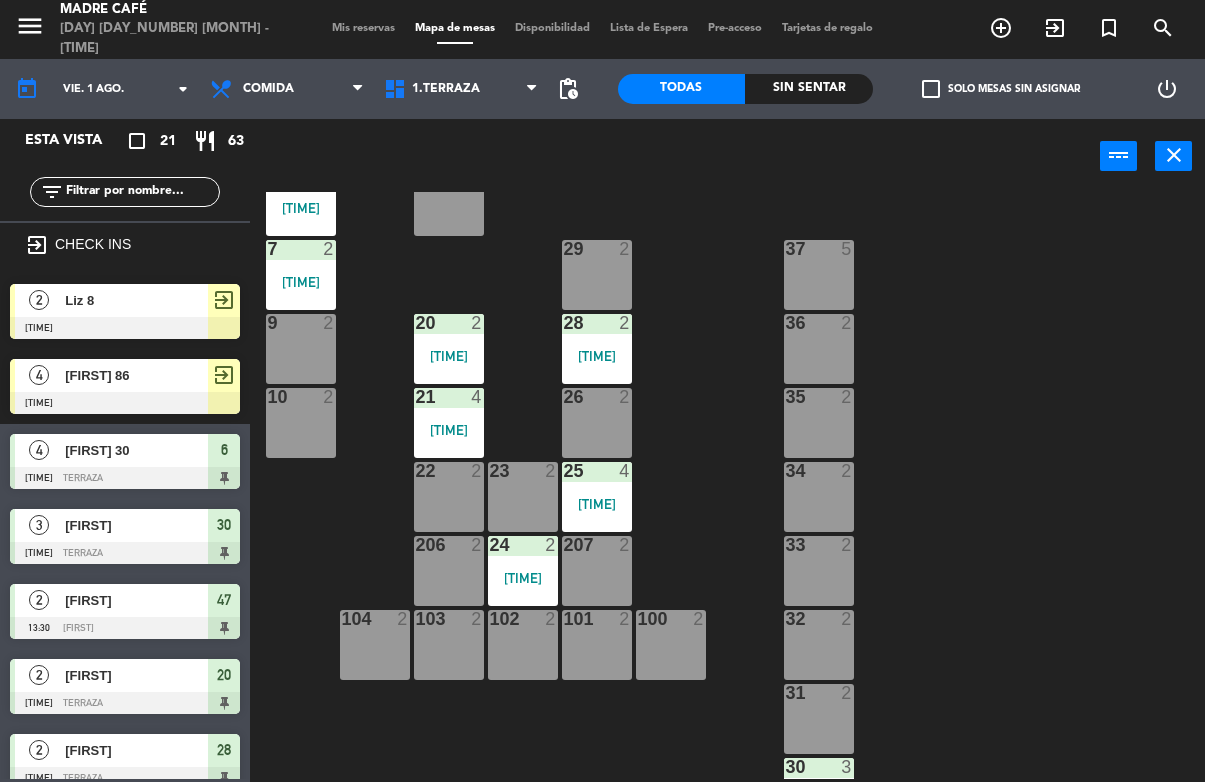 click on "[TIME]" at bounding box center (301, 282) 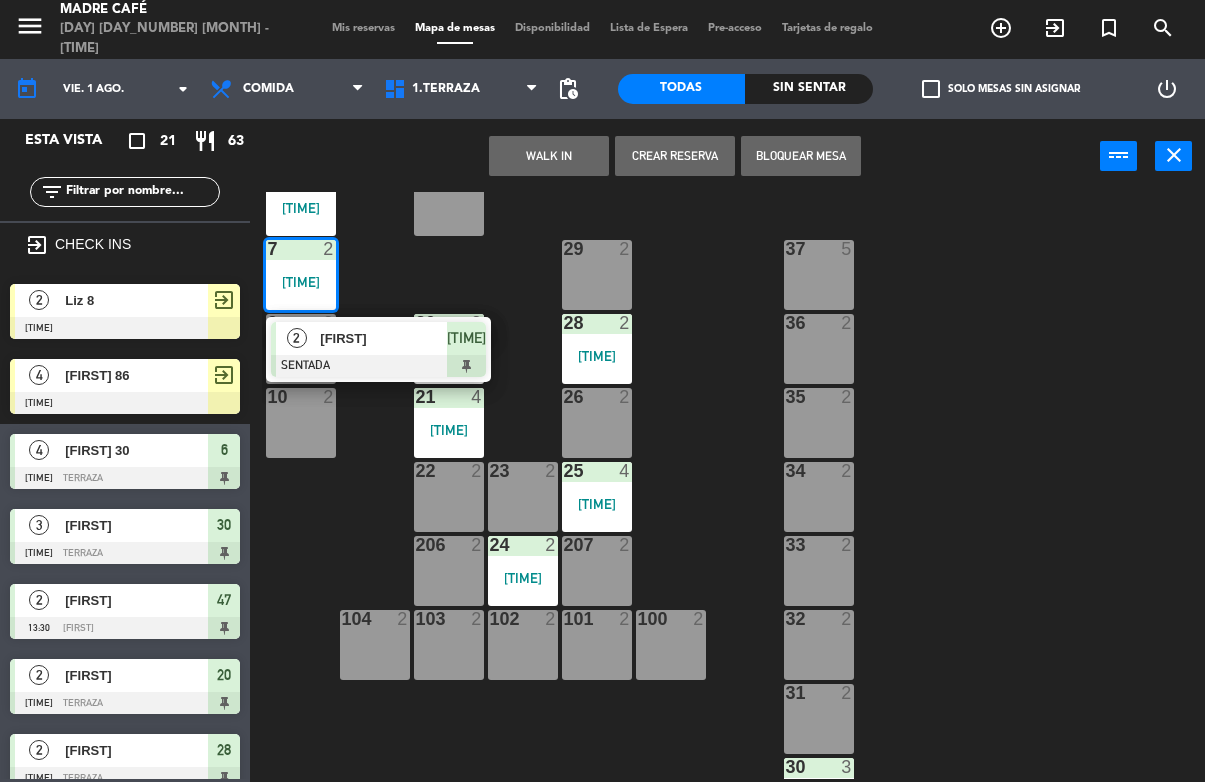 click on "[FIRST]" at bounding box center [382, 339] 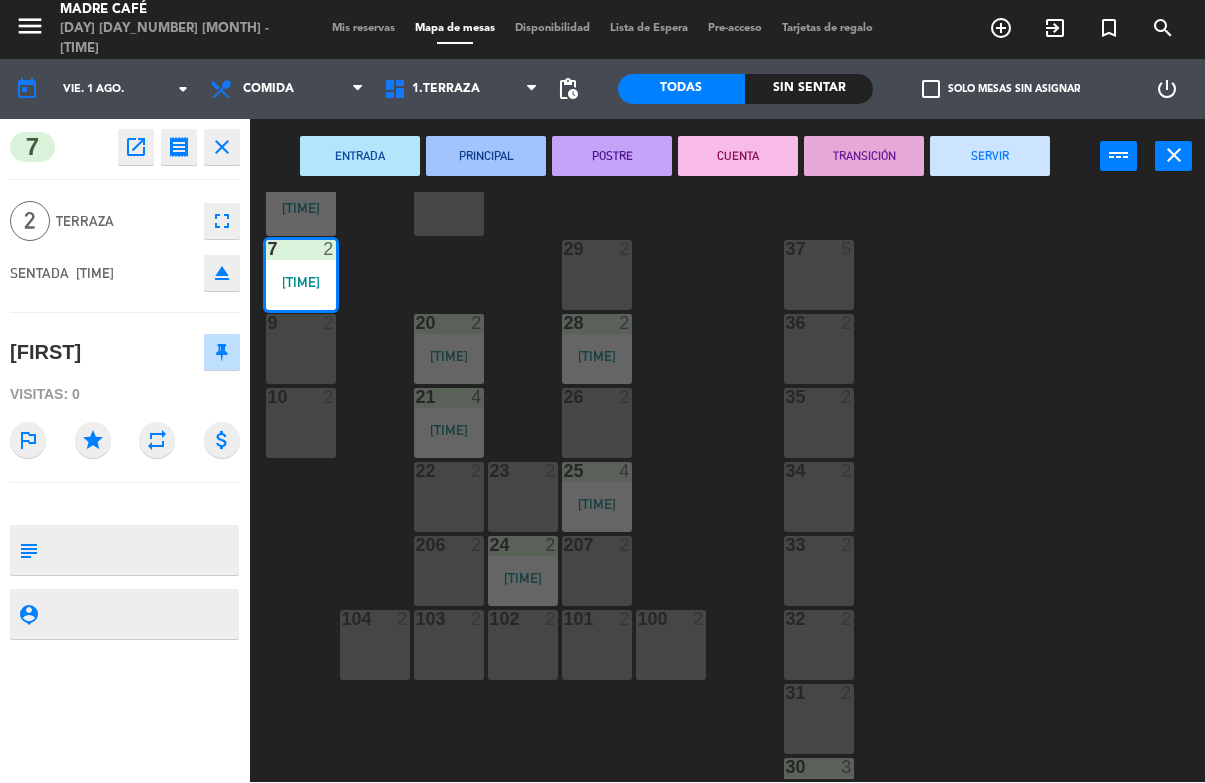 click on "SERVIR" at bounding box center (990, 157) 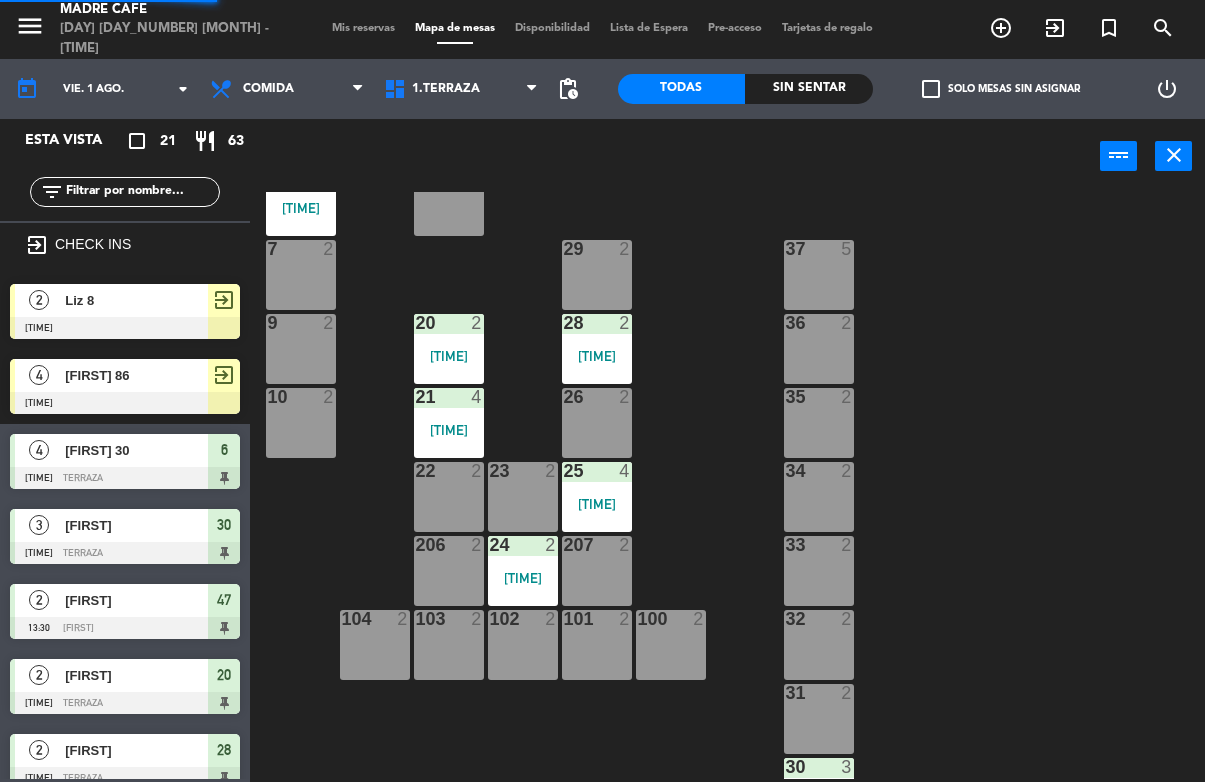 scroll, scrollTop: 0, scrollLeft: 0, axis: both 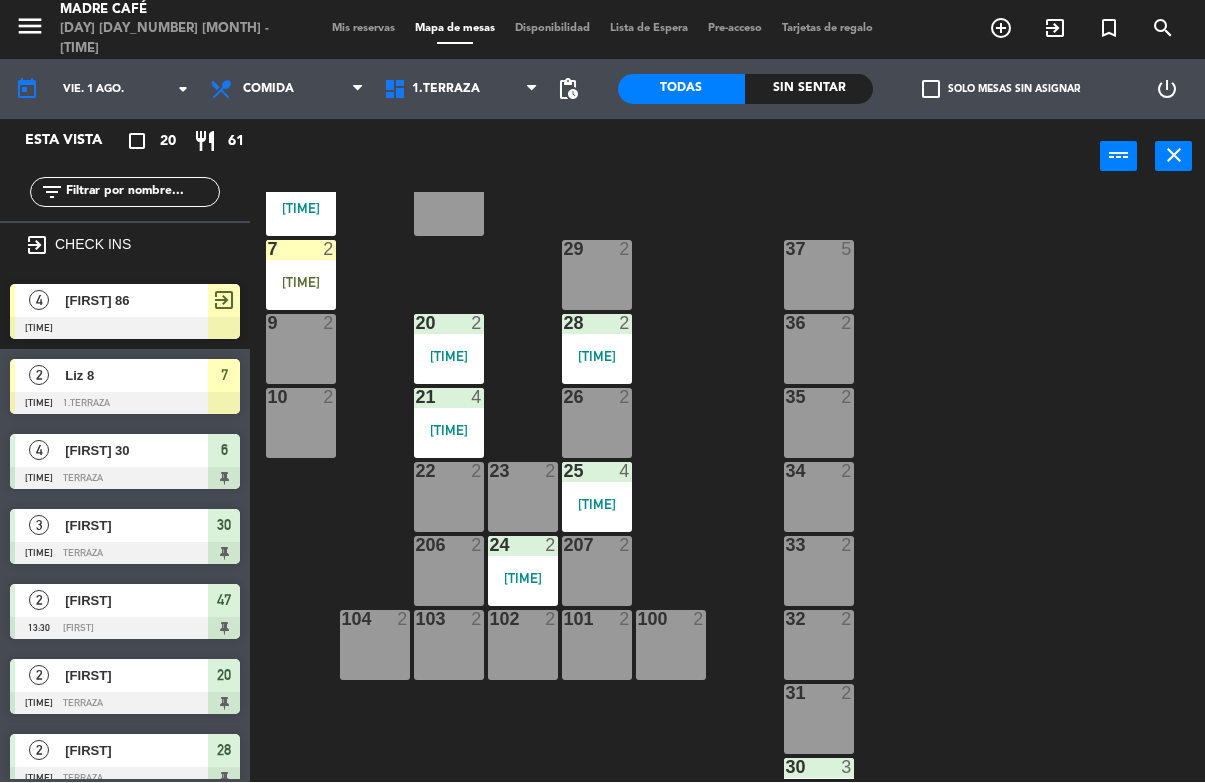 click on "[TIME]" at bounding box center (301, 283) 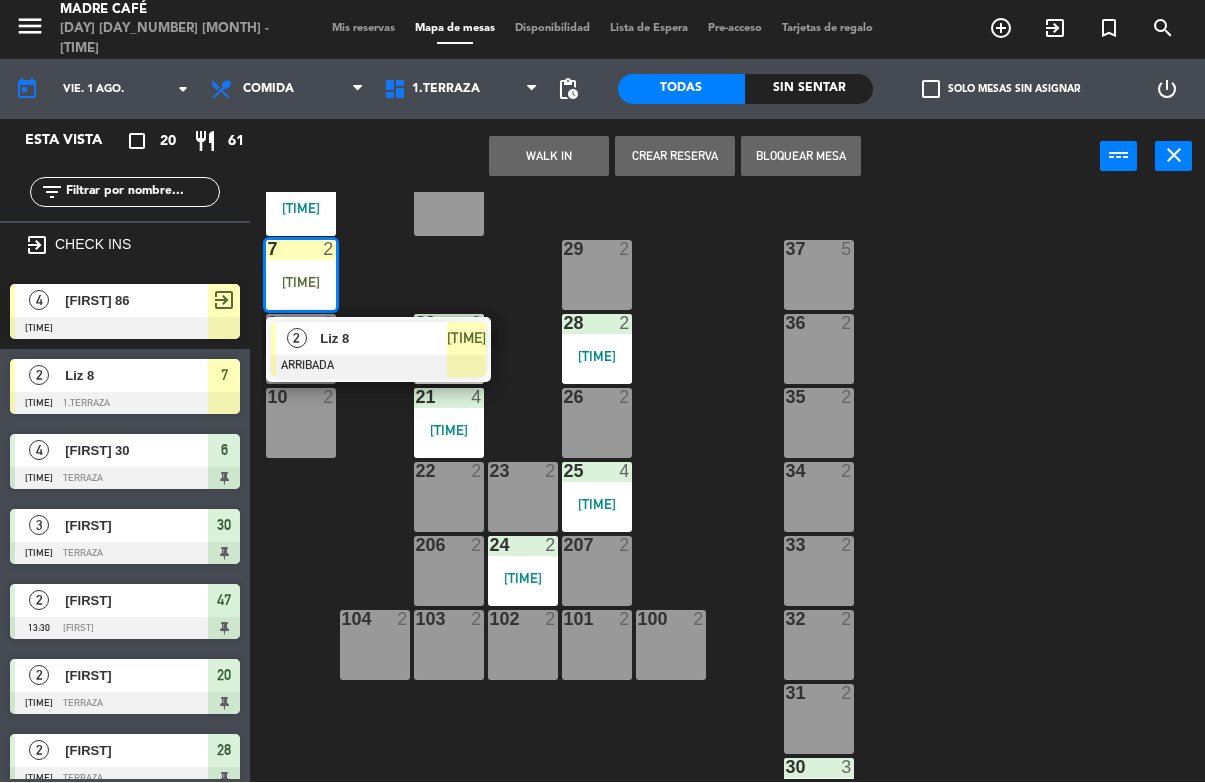 click at bounding box center [378, 367] 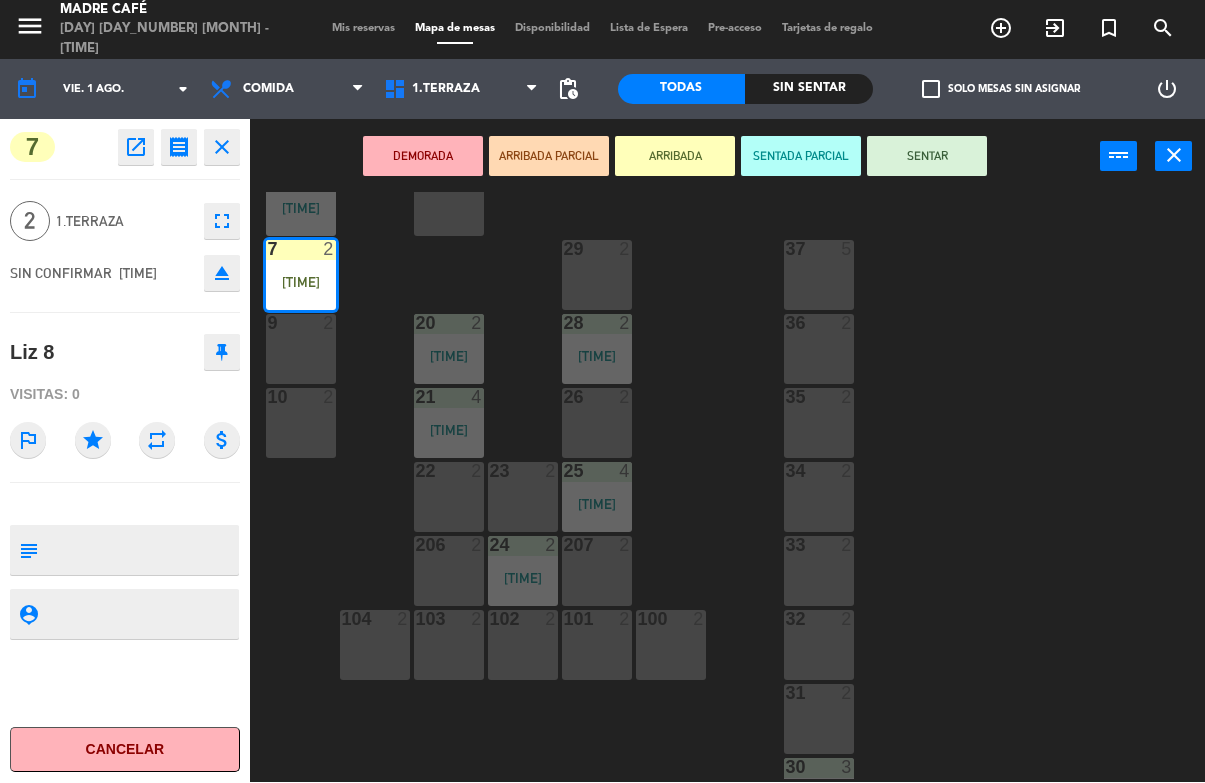 click on "SENTAR" at bounding box center [927, 157] 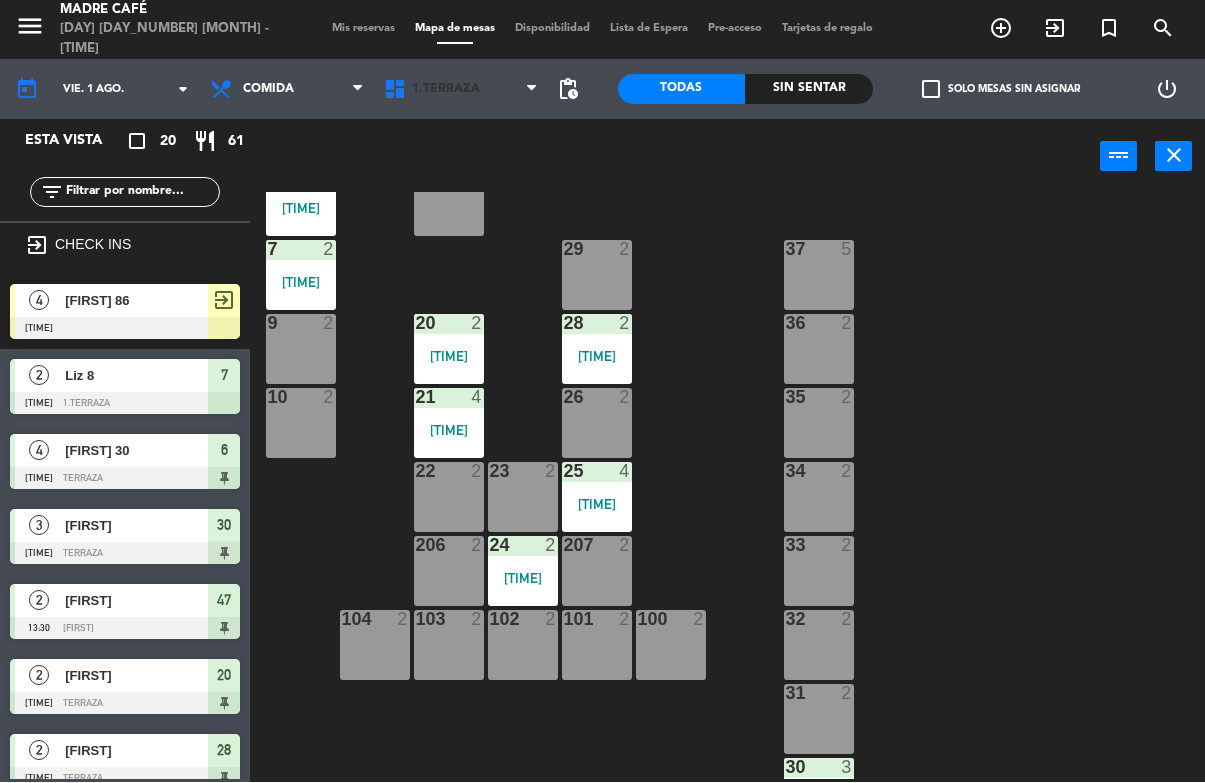click on "1.Terraza" at bounding box center [461, 90] 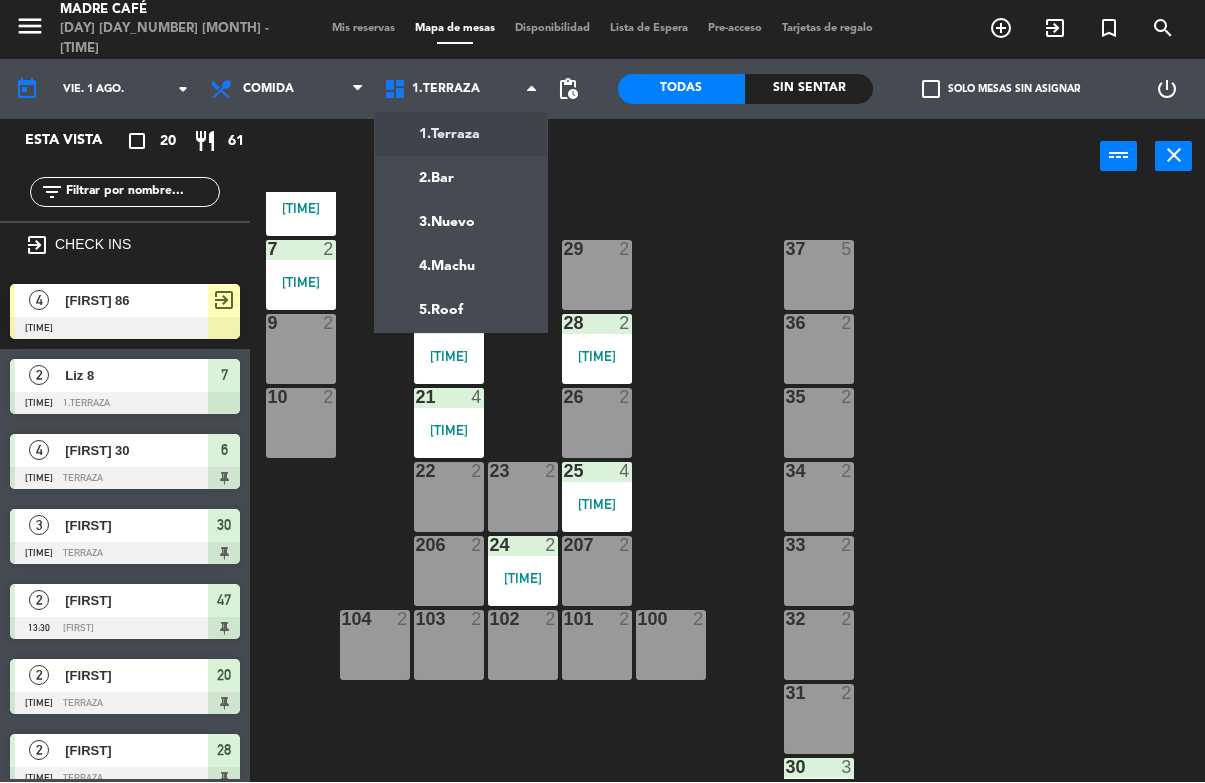 click on "menu  [BRAND]   [DAY] [DAY_NUMBER] [MONTH] - [TIME]   Mis reservas   Mapa de mesas   Disponibilidad   Lista de Espera   Pre-acceso   Tarjetas de regalo  add_circle_outline exit_to_app turned_in_not search today    [DAY]. [DAY_NUMBER] [MONTH]  arrow_drop_down  Desayuno  Comida  Cena  Comida  Desayuno  Comida  Cena  [NUMBER].[PLACE]   [NUMBER].[PLACE]   [NUMBER].[PLACE]   [NUMBER].[PLACE]   [NUMBER].[PLACE]  [NUMBER].[PLACE]   [NUMBER].[PLACE]   [NUMBER].[PLACE]   [NUMBER].[PLACE]   [NUMBER].[PLACE]  pending_actions  Todas  Sin sentar  check_box_outline_blank   Solo mesas sin asignar   power_settings_new   Esta vista   crop_square  20  restaurant  61 filter_list exit_to_app CHECK INS  4   [FIRST] [NUMBER]   [TIME]     exit_to_app  2   [FIRST] [NUMBER]   [TIME]     [NUMBER].[PLACE]  7  4   [FIRST] [NUMBER]   [TIME]     [PLACE]  6  3   [FIRST]   [TIME]     [PLACE]  30  2   [FIRST] [INITIAL]   [TIME]     [PLACE]  47  2   [FIRST]    [TIME]     [PLACE]  20  2   [FIRST]    [TIME]     [PLACE]  28  4   [FIRST]   [TIME]     [PLACE]  21  2   [FIRST] [NUMBER]   [TIME]     [PLACE]  90  2   [FIRST] [NUMBER]   [TIME]     [PLACE]  24  4   [FIRST] [LAST] [NUMBER]   [TIME]     [PLACE]  72  4   [FIRST]    [TIME]  25 1" 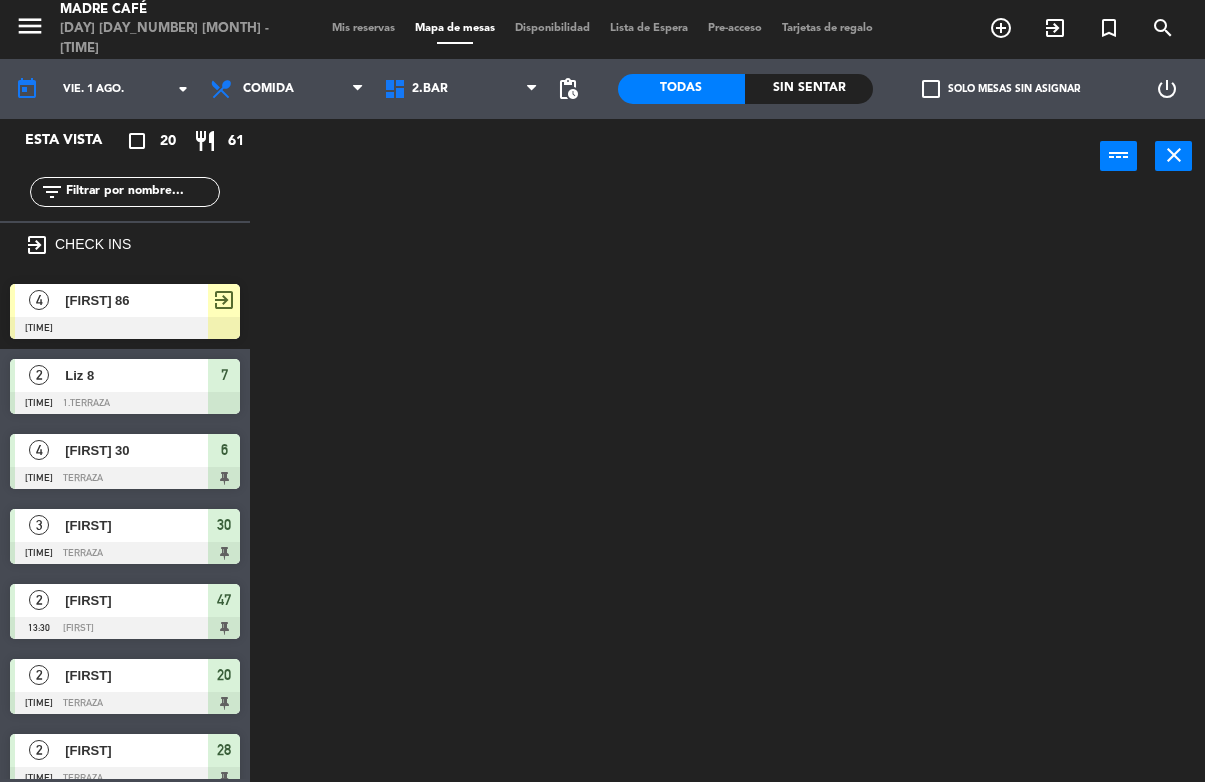 scroll, scrollTop: 0, scrollLeft: 0, axis: both 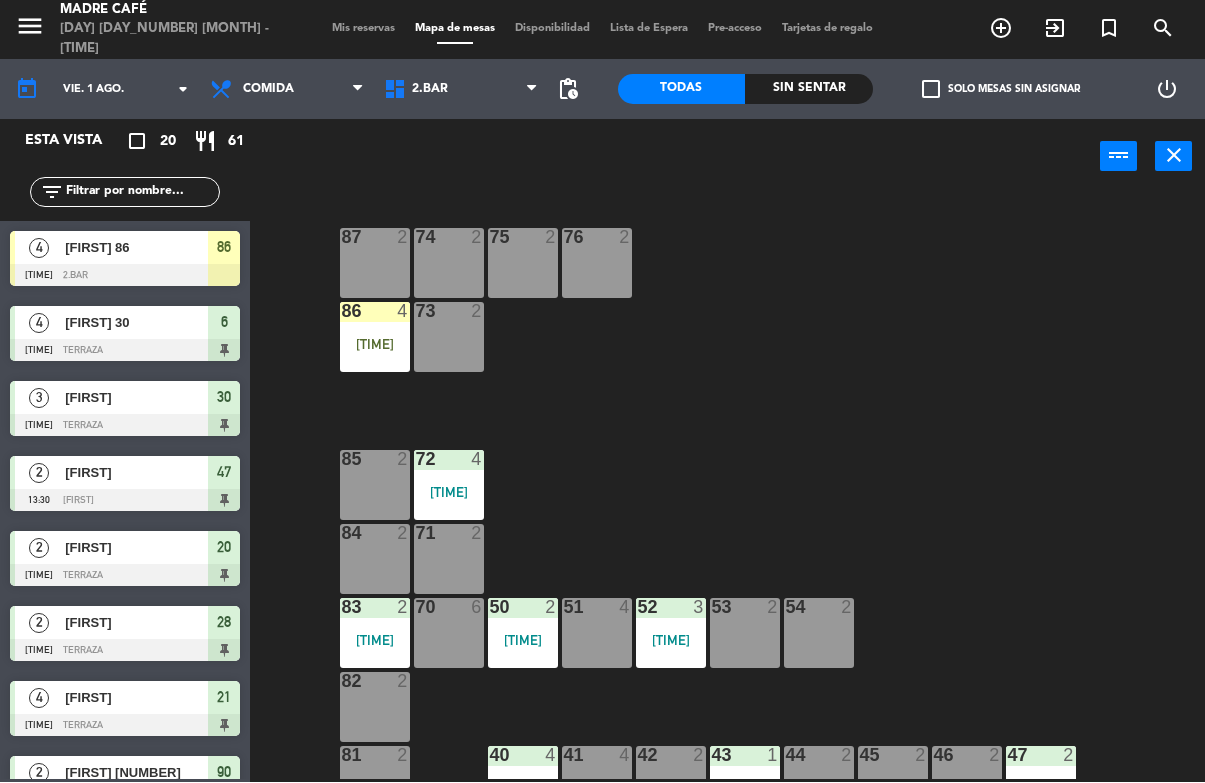 click on "[TIME]" at bounding box center (375, 345) 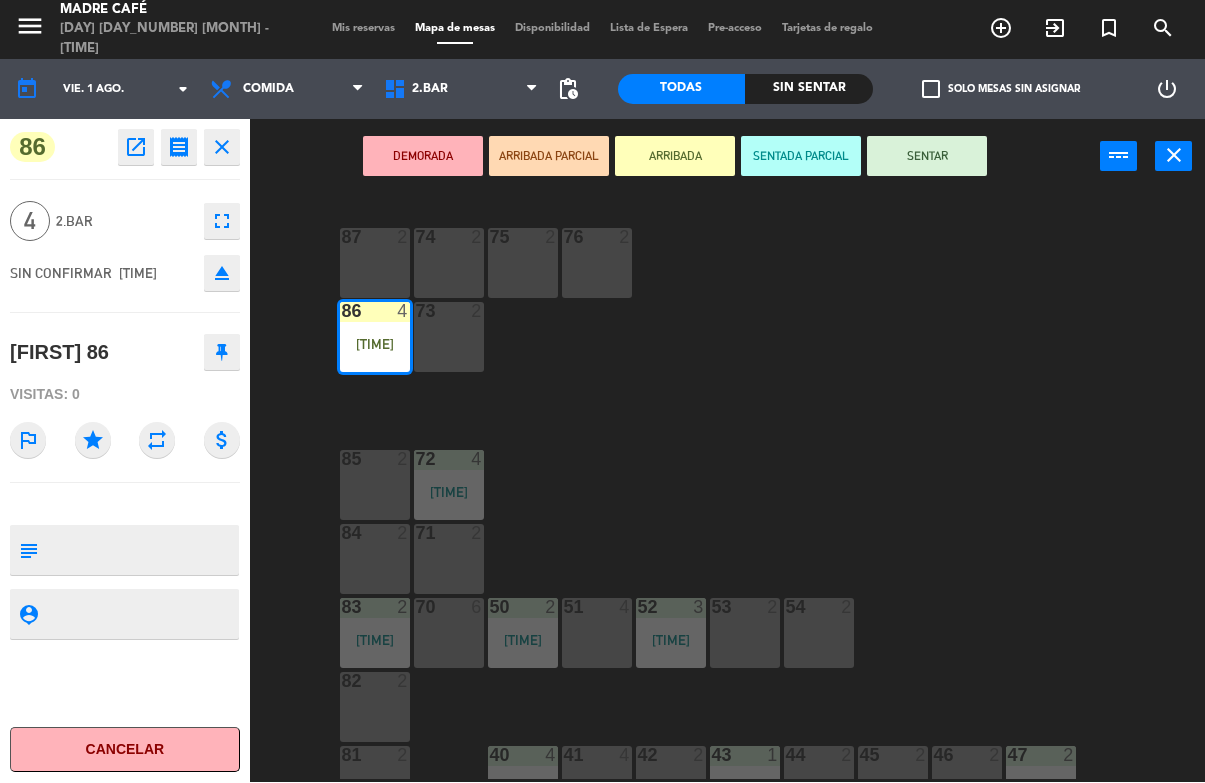 click on "SENTAR" at bounding box center (927, 157) 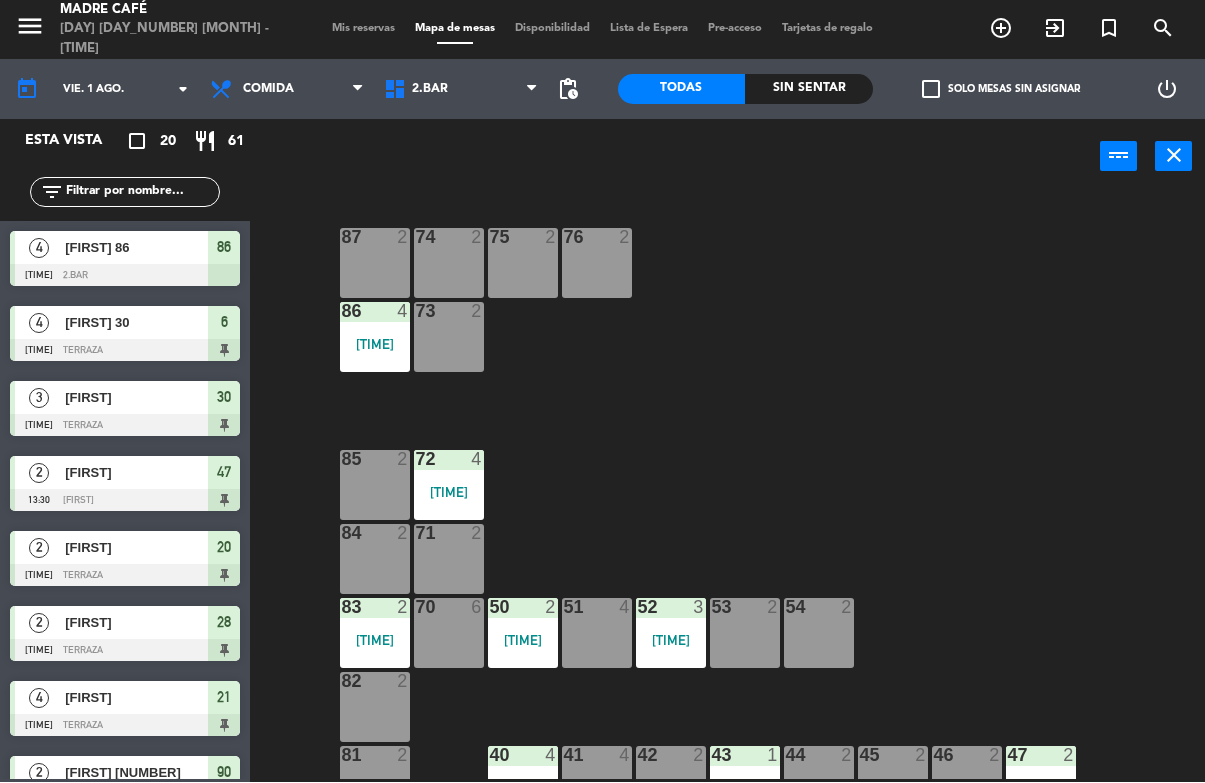 click on "Sin sentar" 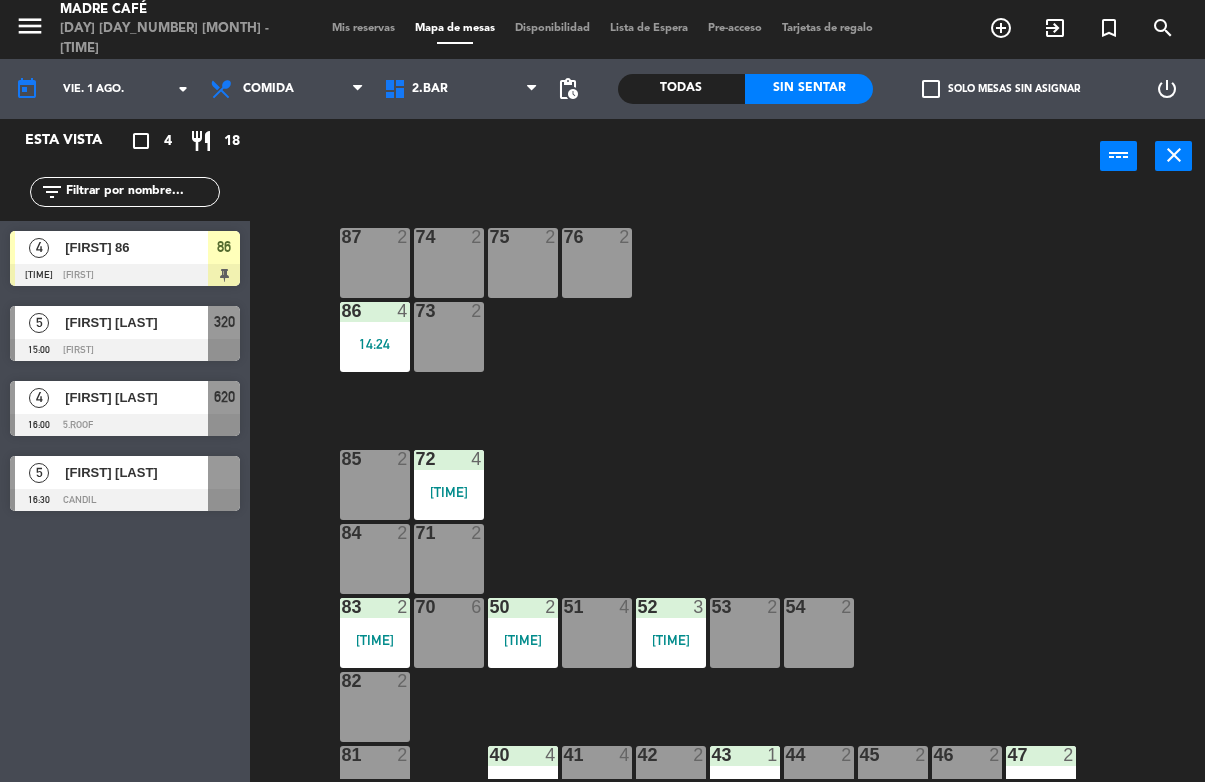click on "exit_to_app" at bounding box center [1055, 29] 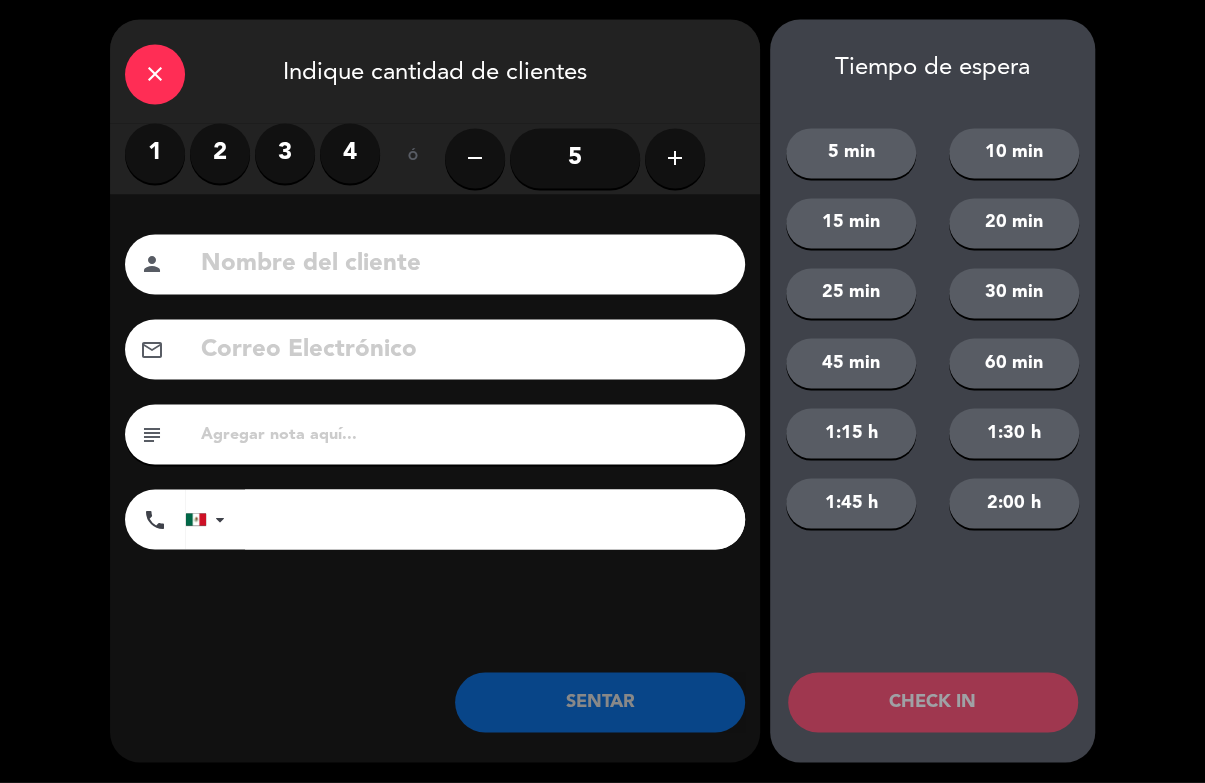 click on "2" at bounding box center (220, 154) 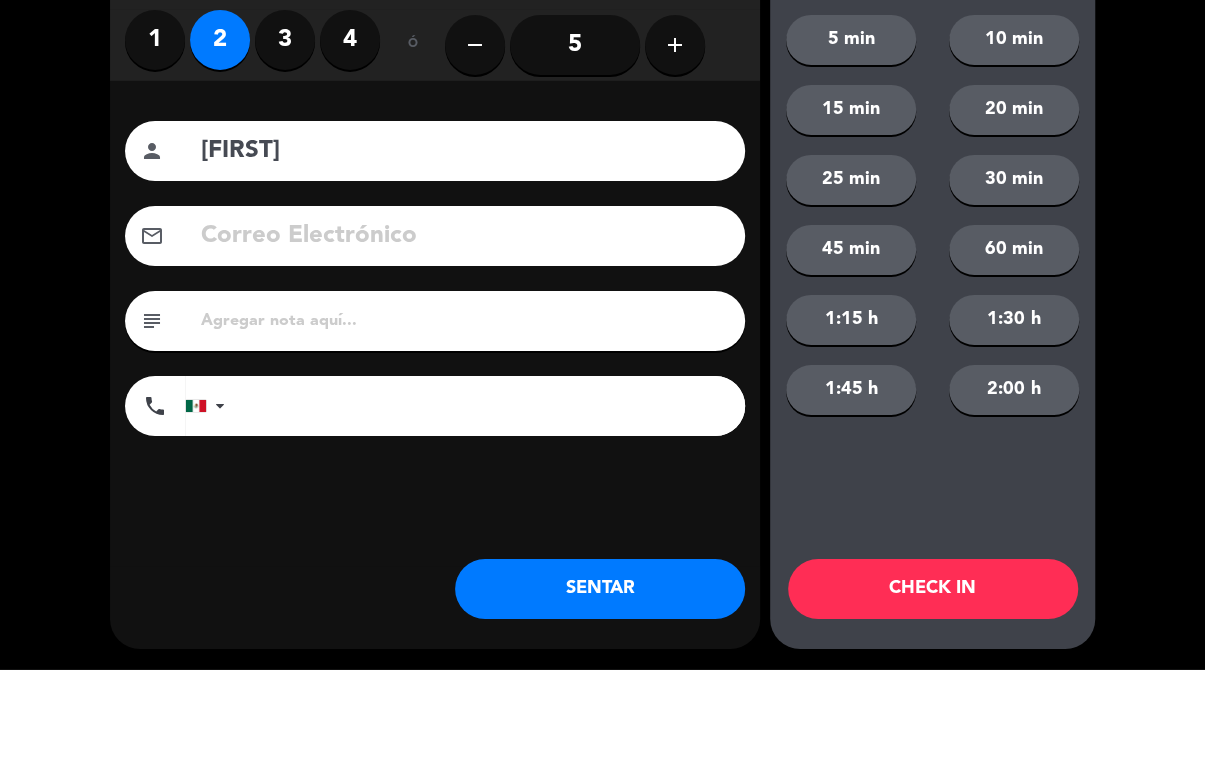 type on "[FIRST]" 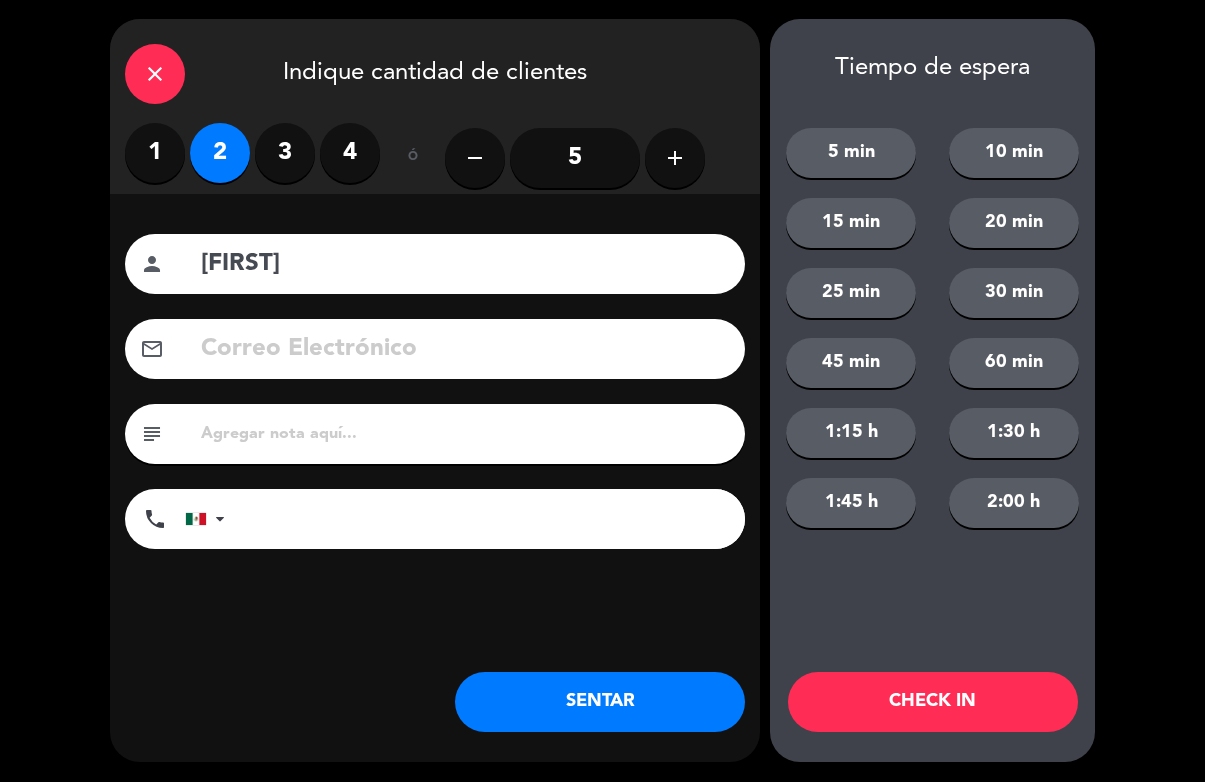 click on "CHECK IN" 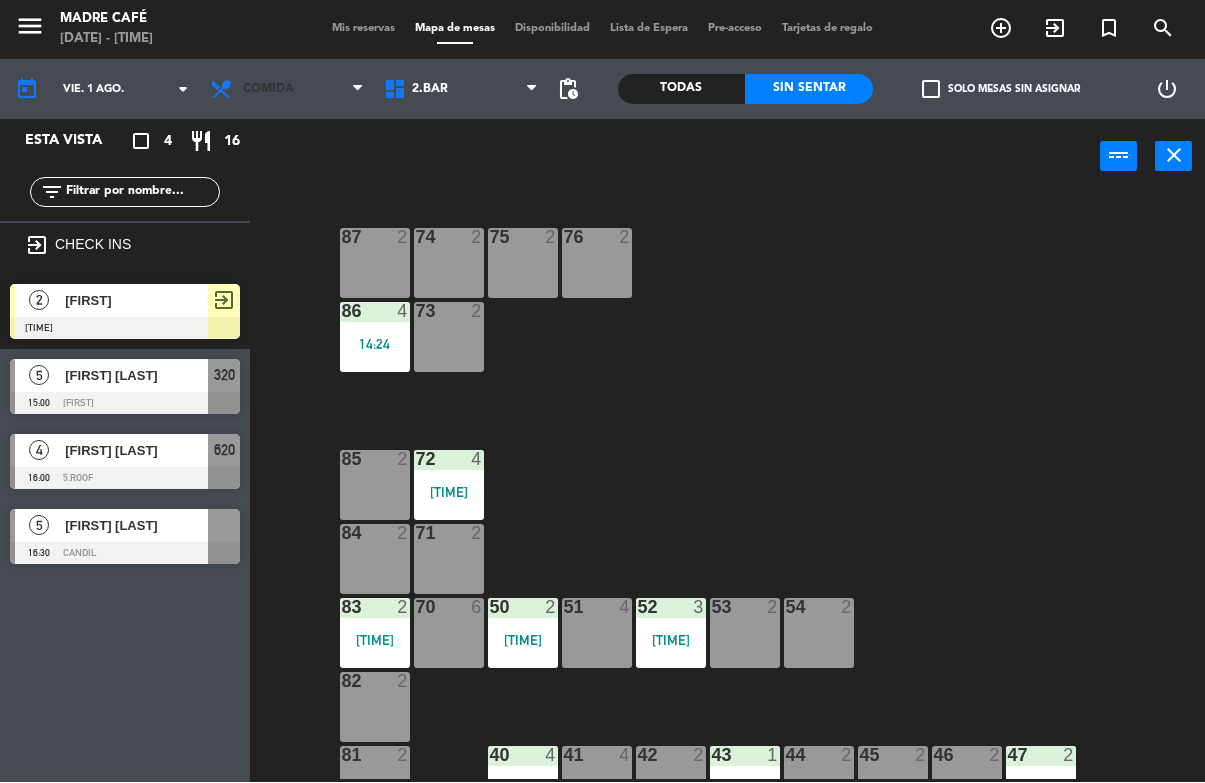 click on "Comida" at bounding box center [287, 90] 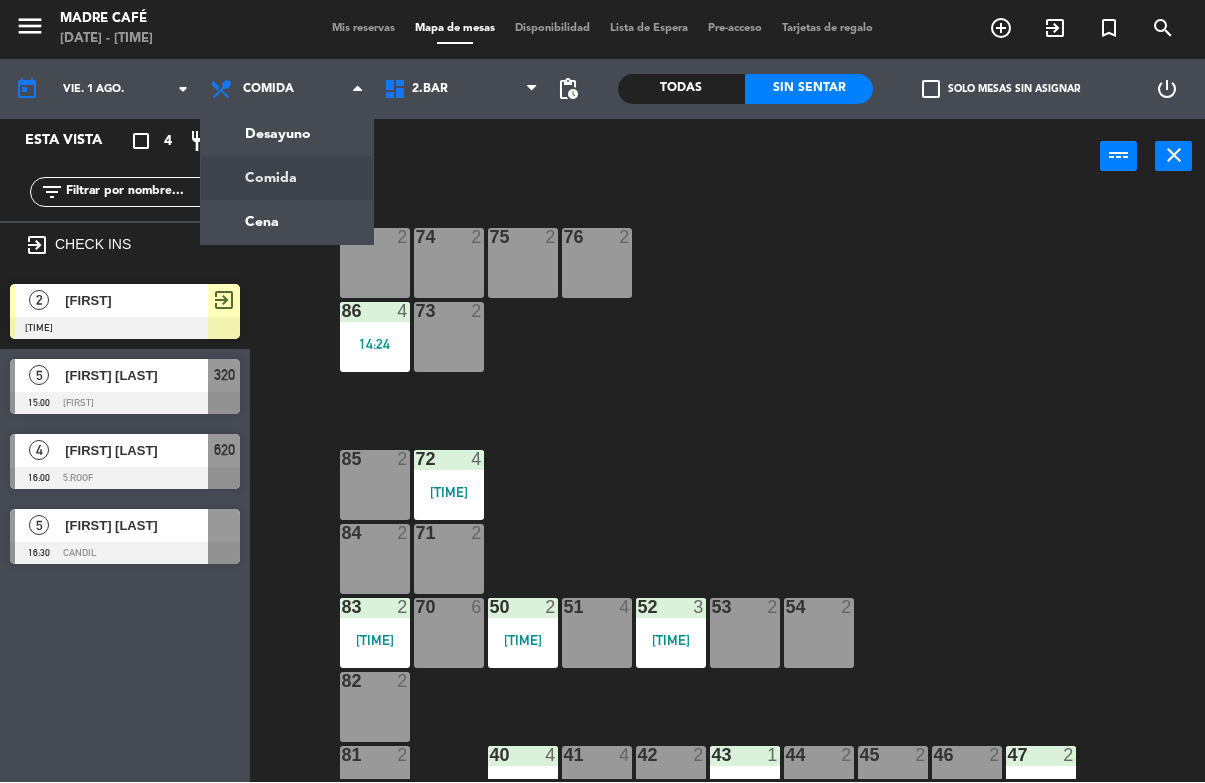 click on "87 2 74 2 75 2 76 2 86 4 14:24 73 2 72 4 14:10 85 2 71 2 84 2 70 6 83 2 14:14 50 2 14:13 51 4 52 3 14:13 53 2 54 2 82 2 81 2 47 2 13:30 40 4 14:13 41 4 43 1 14:14 42 2 44 2 45 2 46 2 80 2" 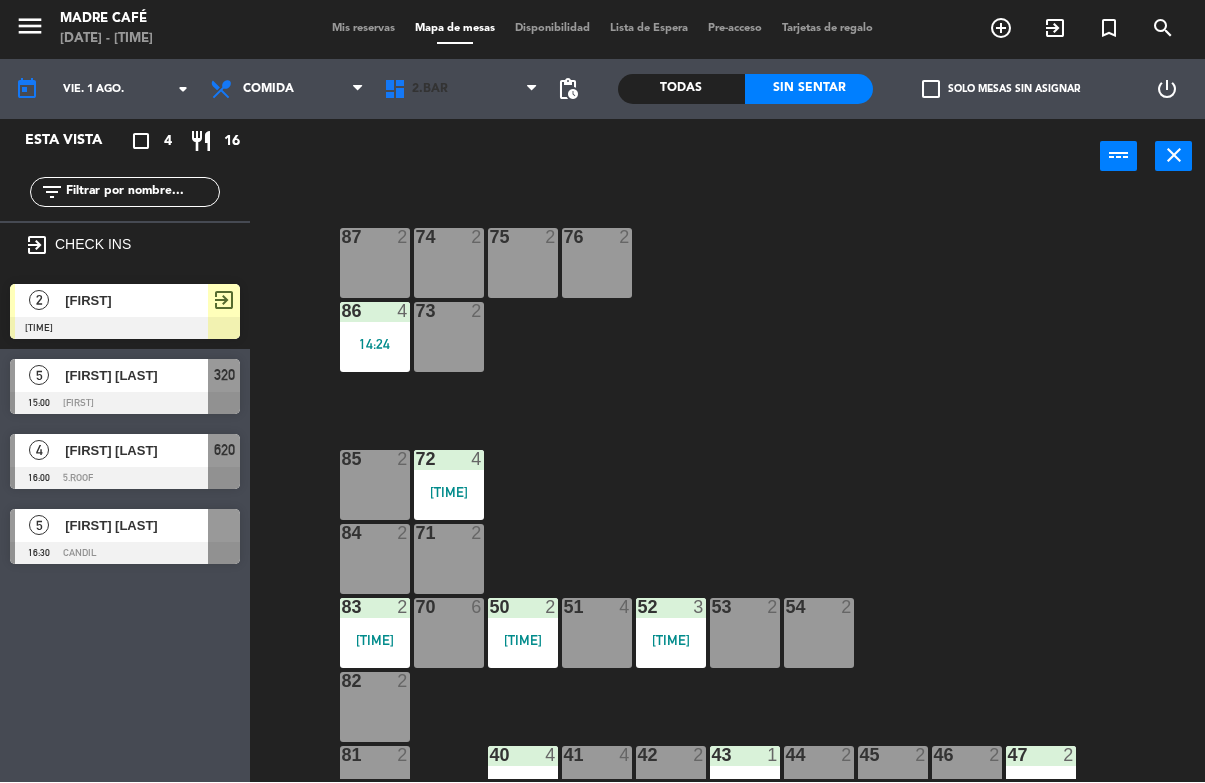 click on "2.Bar" at bounding box center [461, 90] 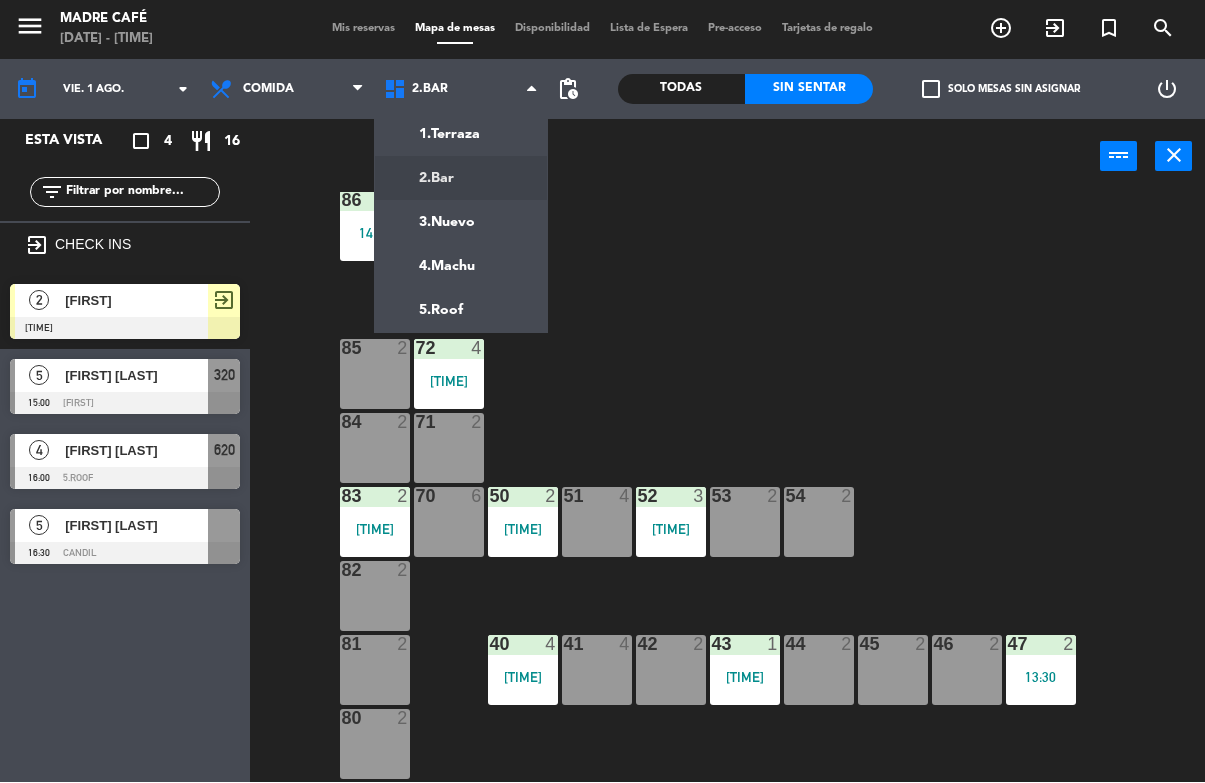 scroll, scrollTop: 111, scrollLeft: 0, axis: vertical 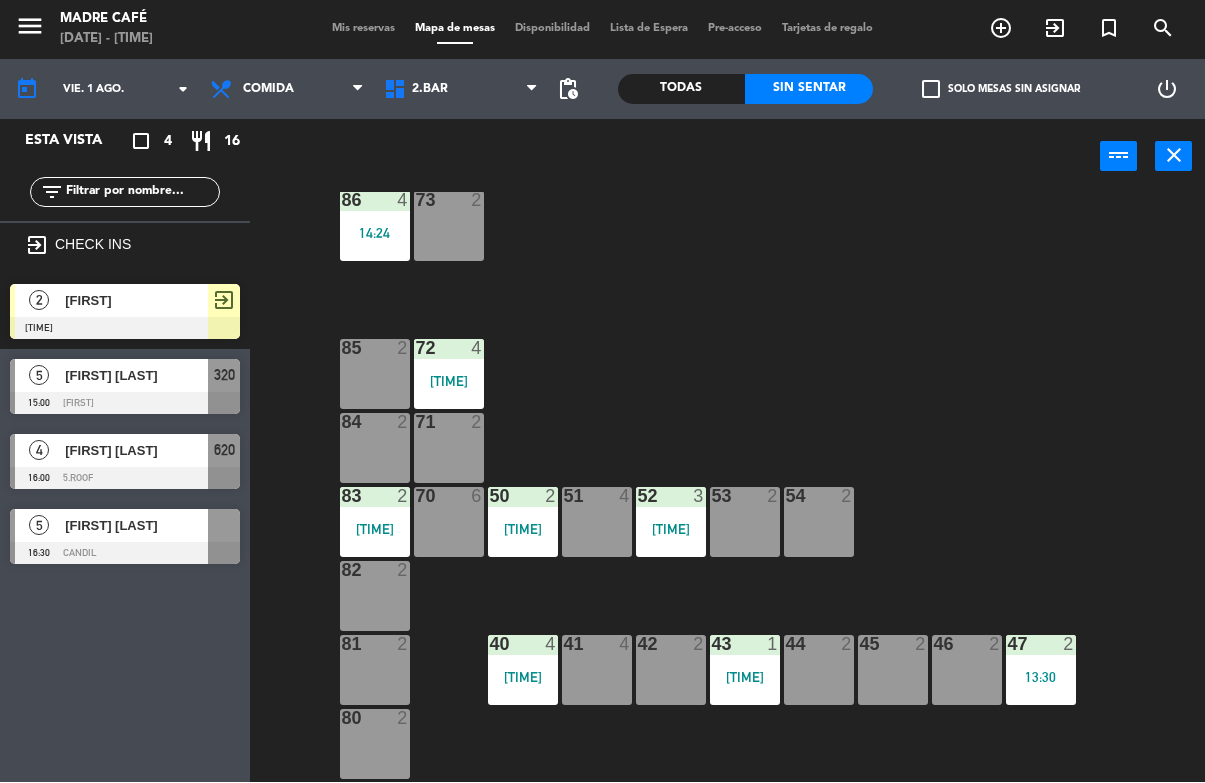 click on "2.Bar" at bounding box center [461, 90] 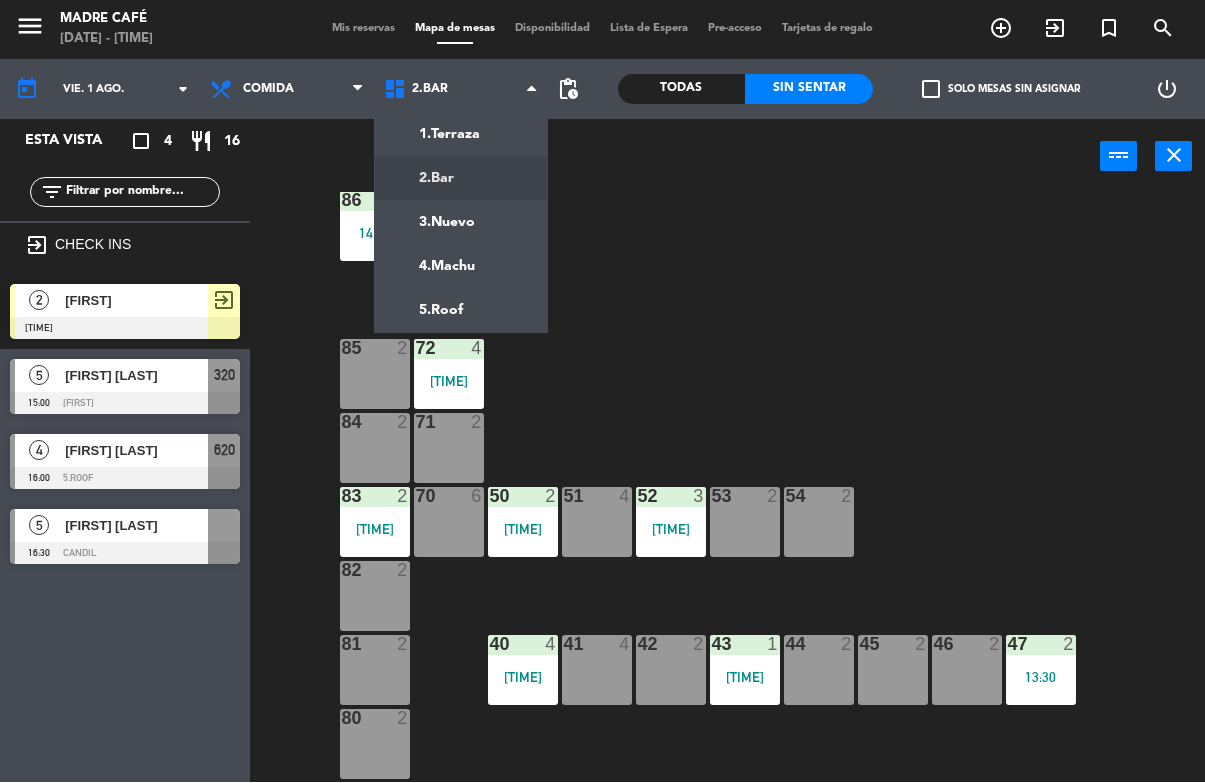 click on "2.Bar" at bounding box center [461, 90] 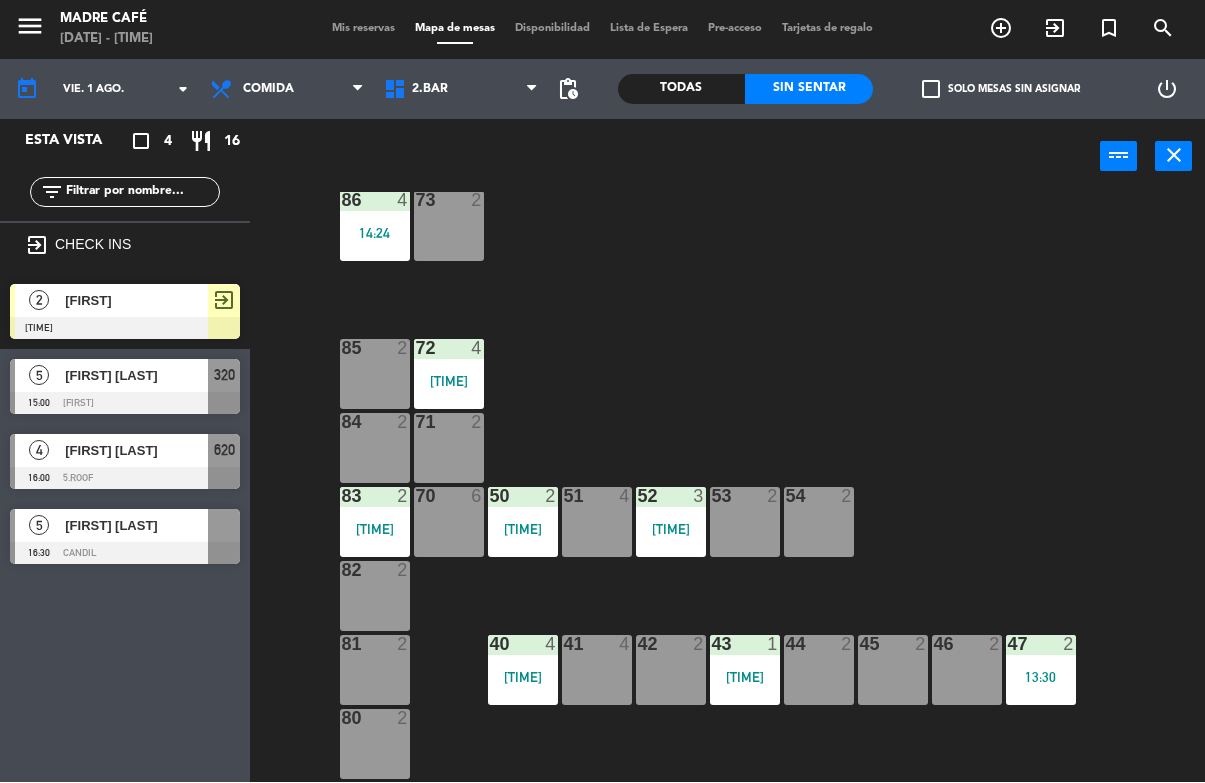 click on "2.Bar" at bounding box center (461, 90) 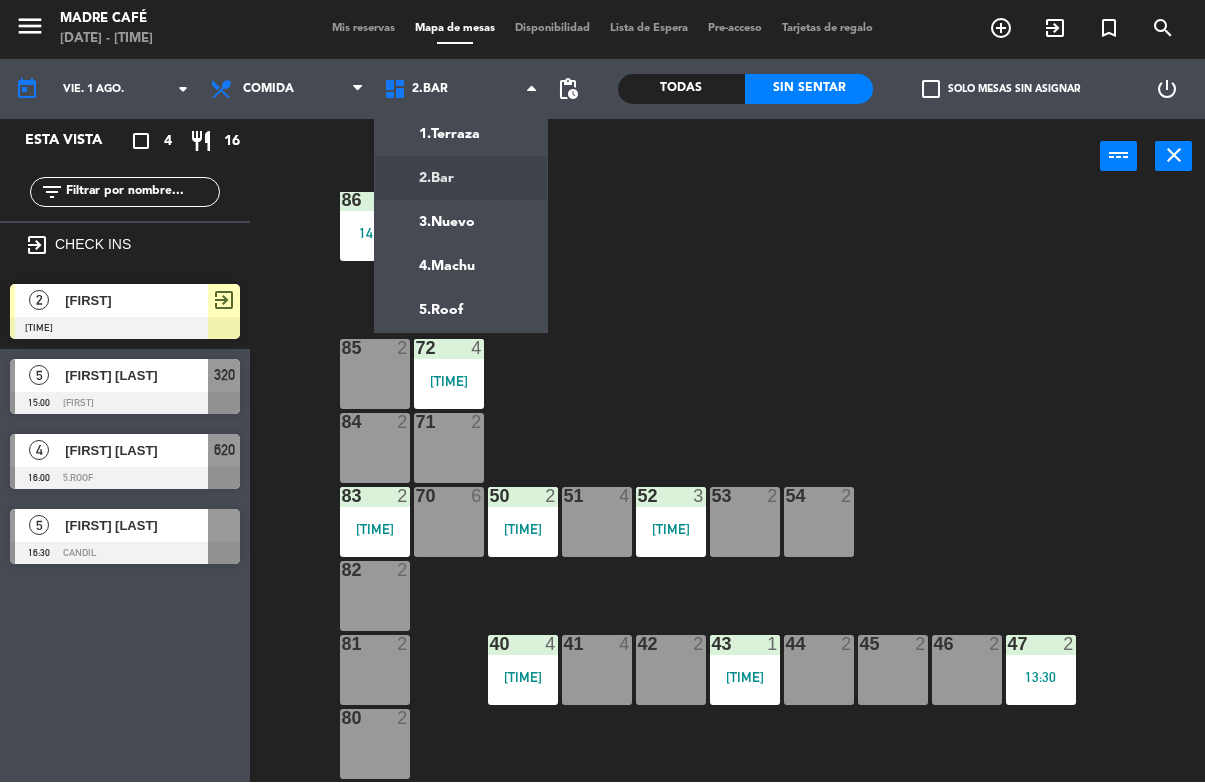 click on "menu Madre Café [DATE] - [TIME] Mis reservas Mapa de mesas Disponibilidad Lista de Espera Pre-acceso Tarjetas de regalo add_circle_outline exit_to_app turned_in_not search today [DATE] [TIME] Desayuno Comida Cena Comida Desayuno Comida Cena 1.Terraza 2.Bar 3.Nuevo 4.Machu 5.Roof 2.Bar 1.Terraza 2.Bar 3.Nuevo 4.Machu 5.Roof pending_actions Todas Sin sentar check_box_outline_blank Solo mesas sin asignar power_settings_new Esta vista crop_square 4 restaurant 16 filter_list exit_to_app CHECK INS 2 [FIRST] [TIME] exit_to_app 5 [FIRST] [TIME] One 320 4 [FIRST] [FIRST] 16:00 5.Roof 620 5 [FIRST] [FIRST] 16:30 Candil power_input close 87 2 74 2 75 2 76 2 86 4 14:24 73 2 72 4 14:10 85 2 71 2 84 2 70 6 83 2 14:14 50 2 14:13 51 4 52 3 14:13 53 2 54 2 82 2 81 2 47 2 13:30 40 4 14:13 41 4 43 1 14:14 42 2 44 2 45 2 46 2 80 2" 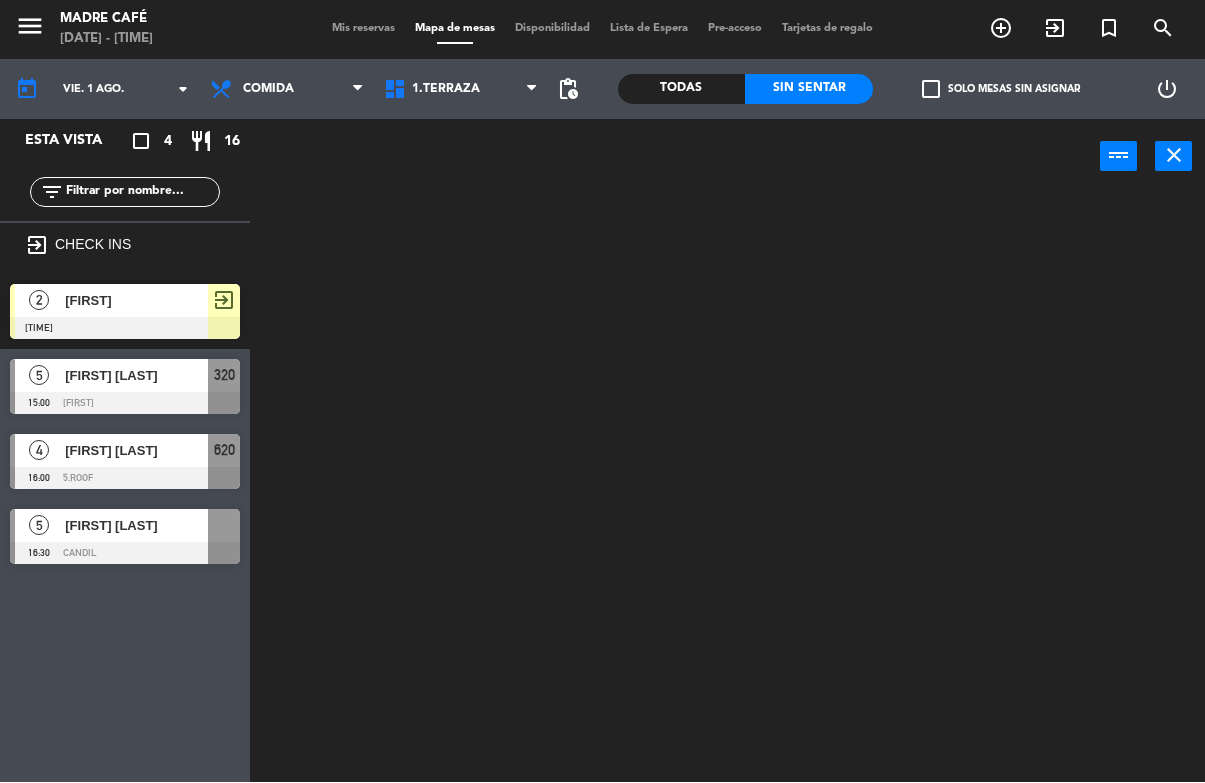 scroll, scrollTop: 0, scrollLeft: 0, axis: both 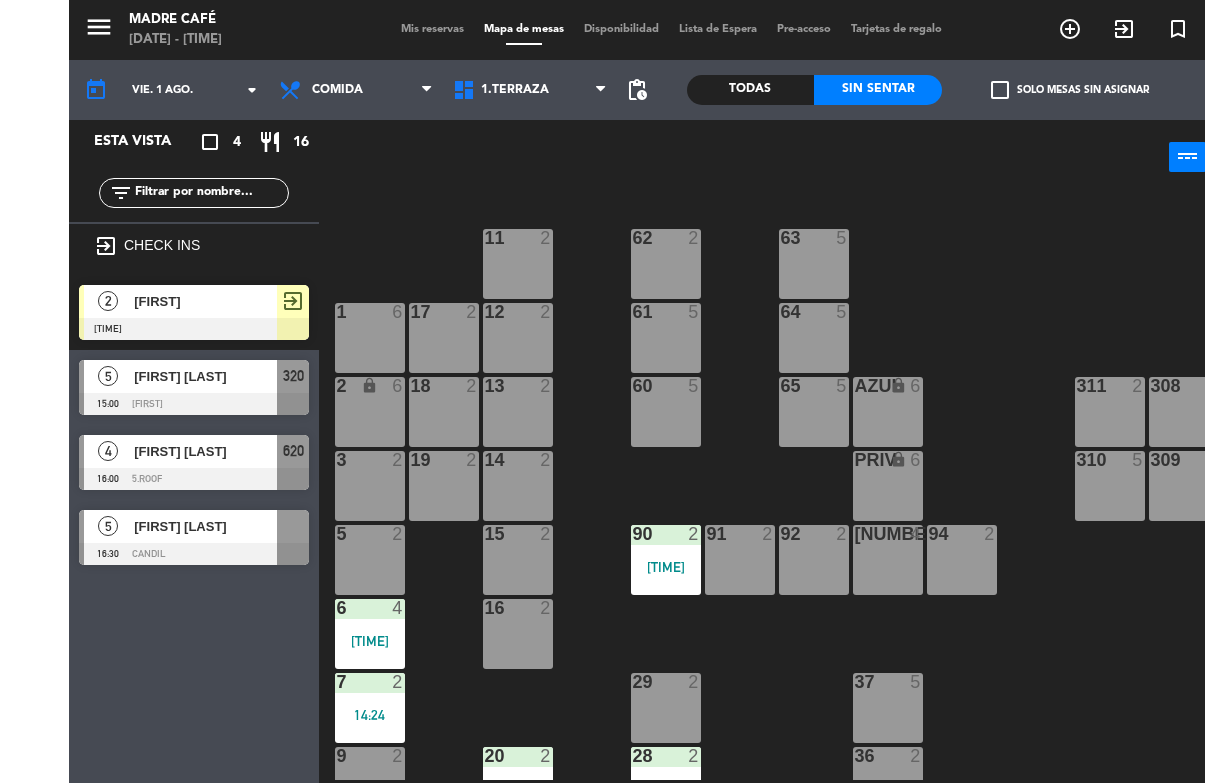 click on "18  2" at bounding box center (375, 412) 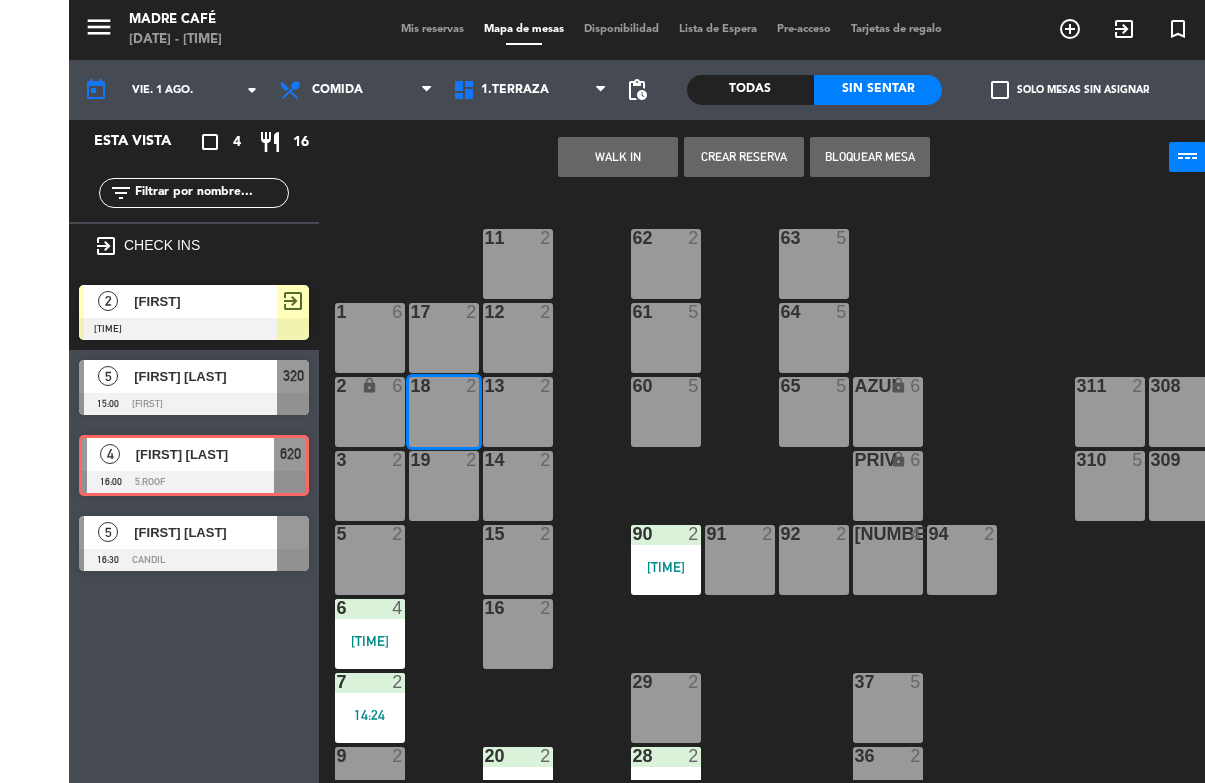 click on "add_circle_outline" at bounding box center (1001, 29) 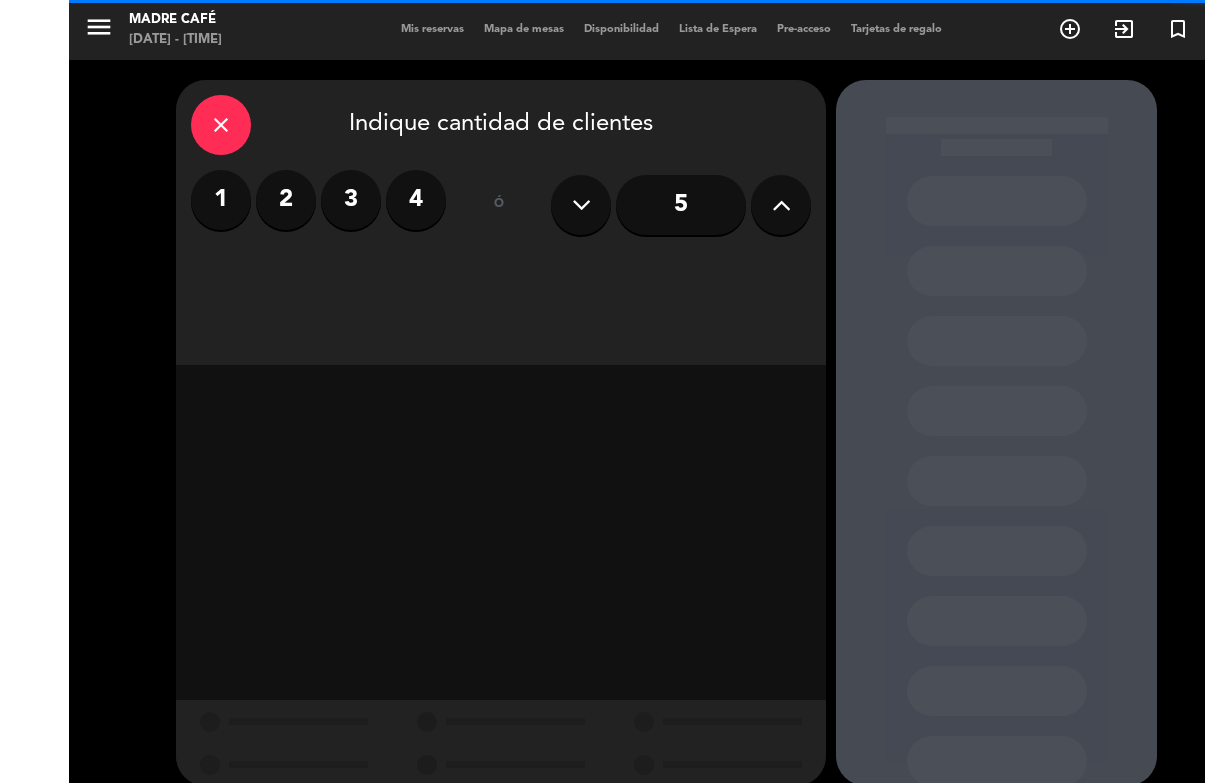 click on "close" at bounding box center [152, 125] 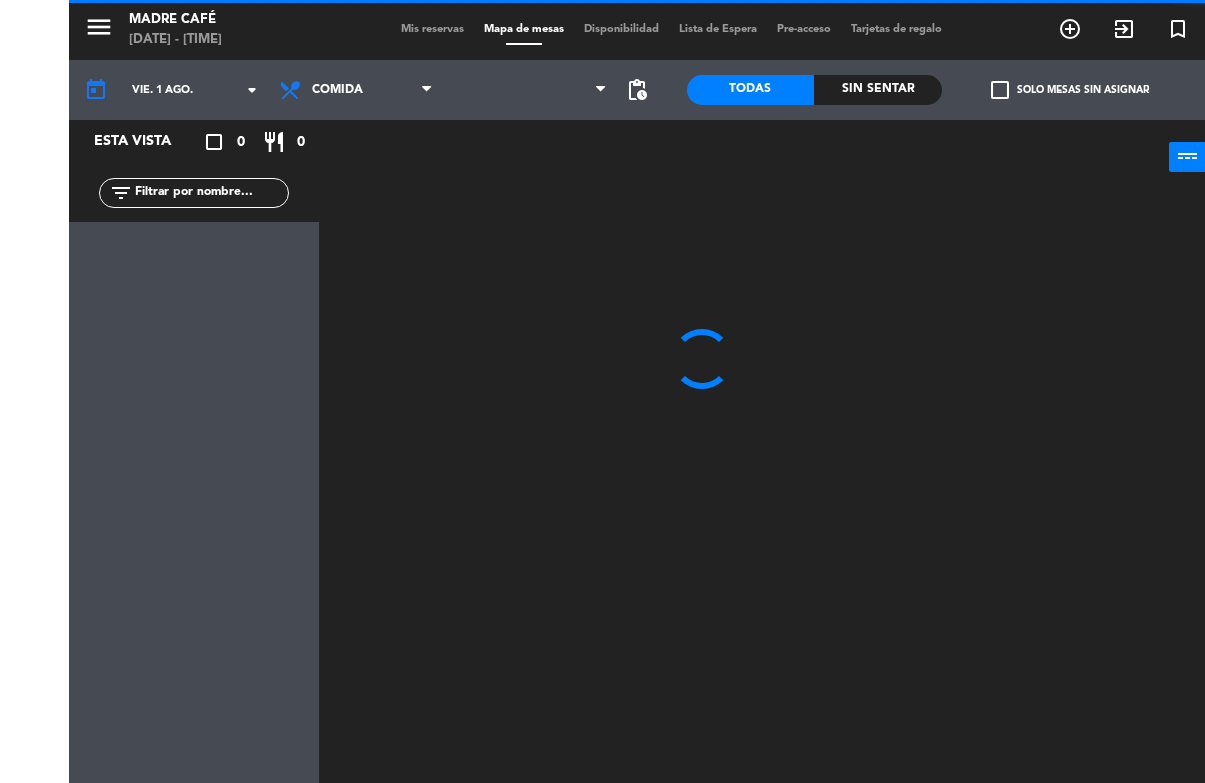click on "add_circle_outline" at bounding box center [1001, 29] 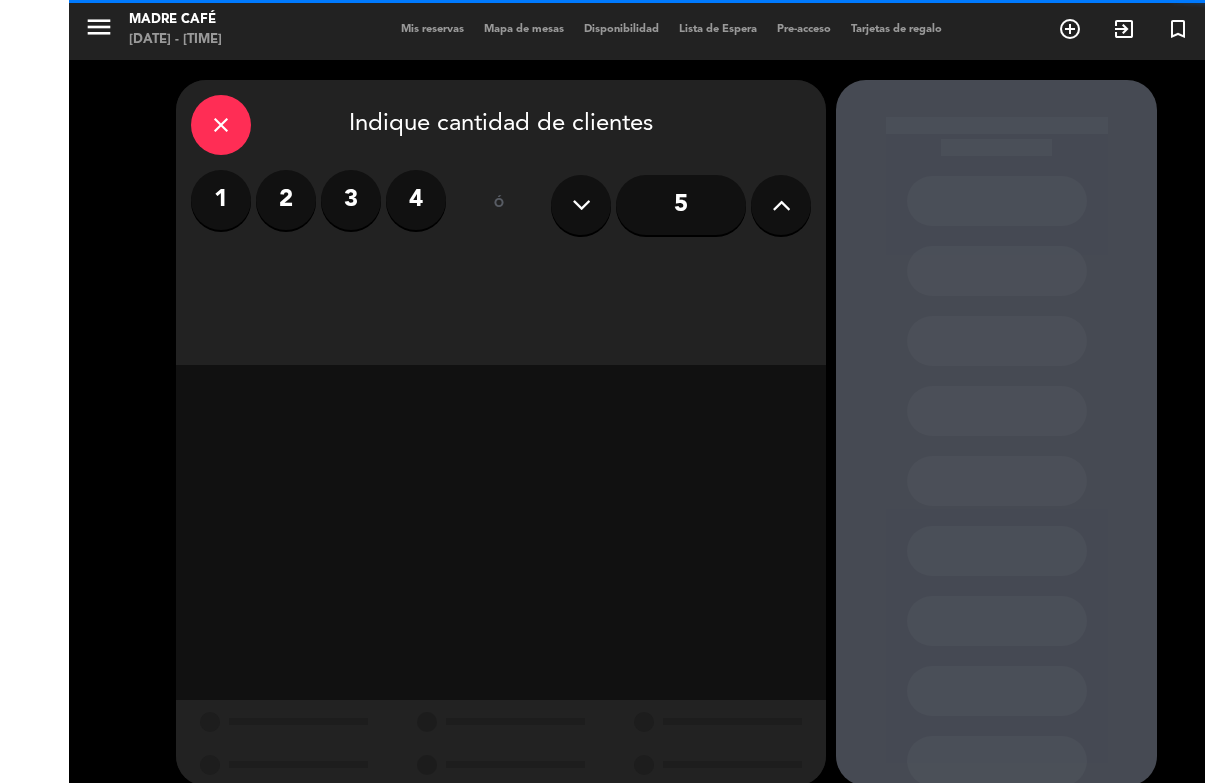 click on "close" at bounding box center [152, 125] 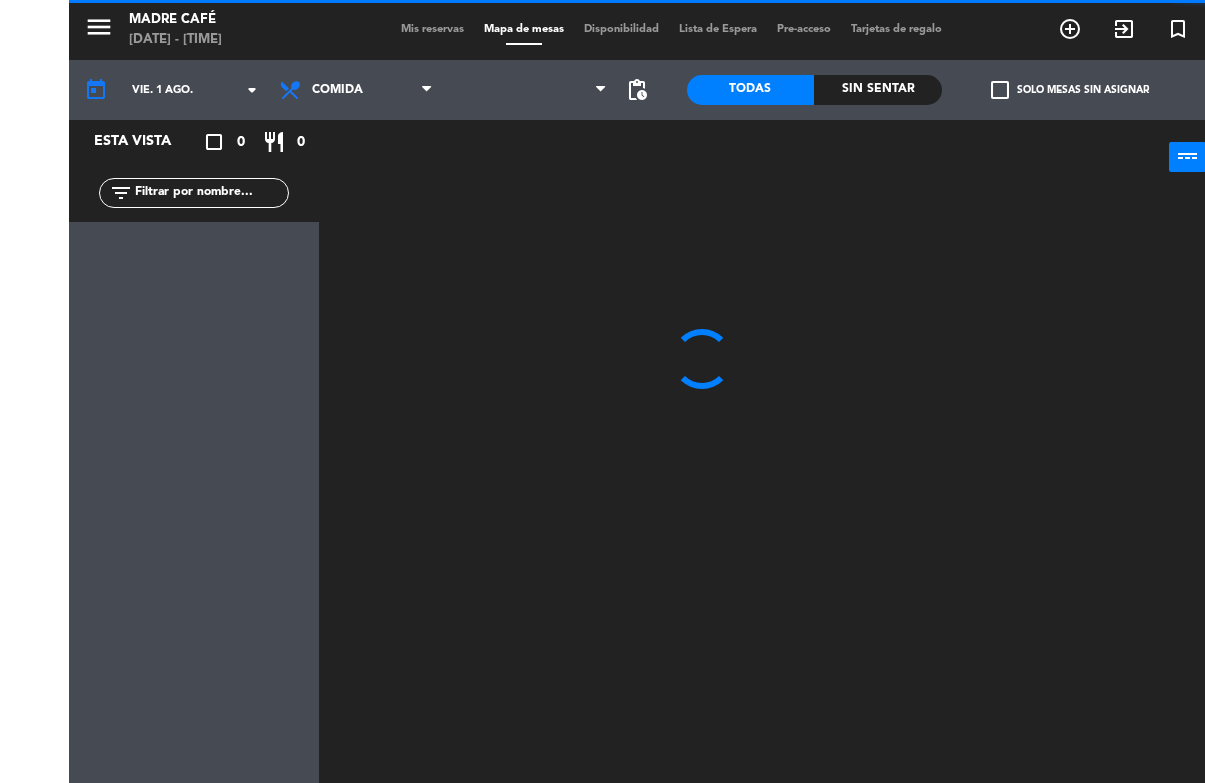 click on "add_circle_outline" at bounding box center (1001, 29) 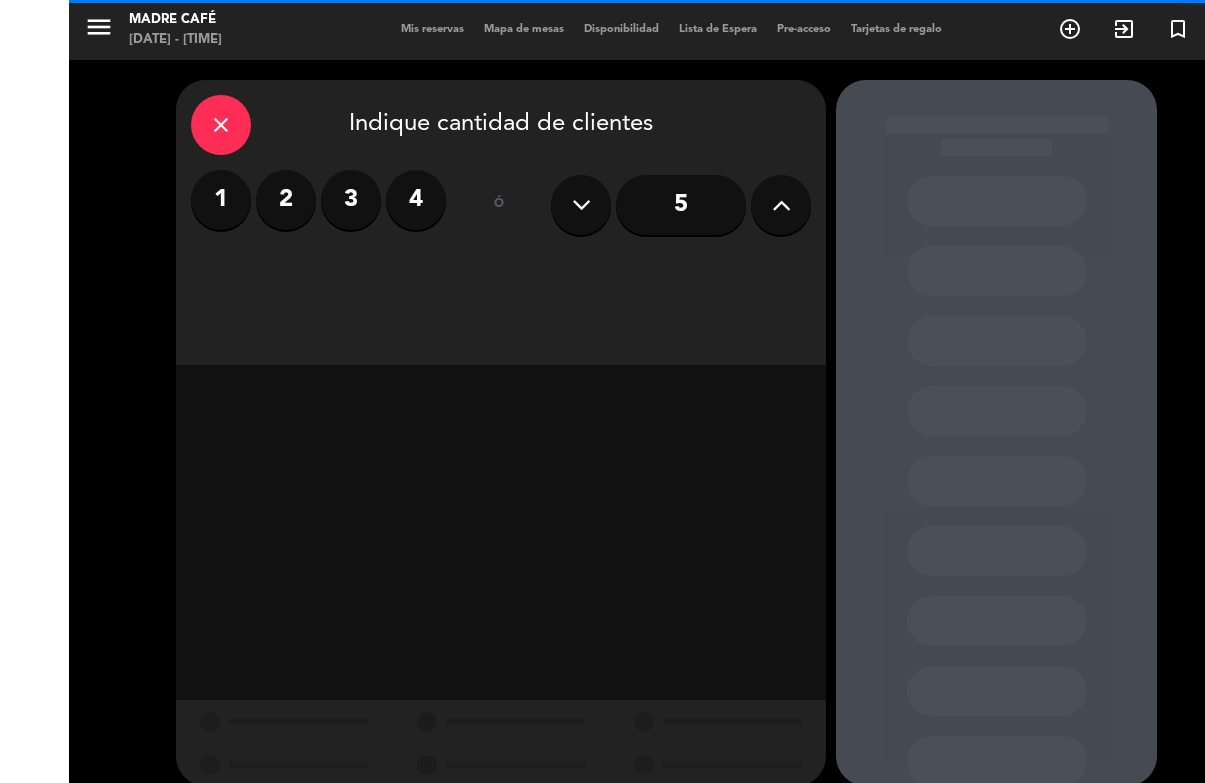 click on "4" at bounding box center (347, 200) 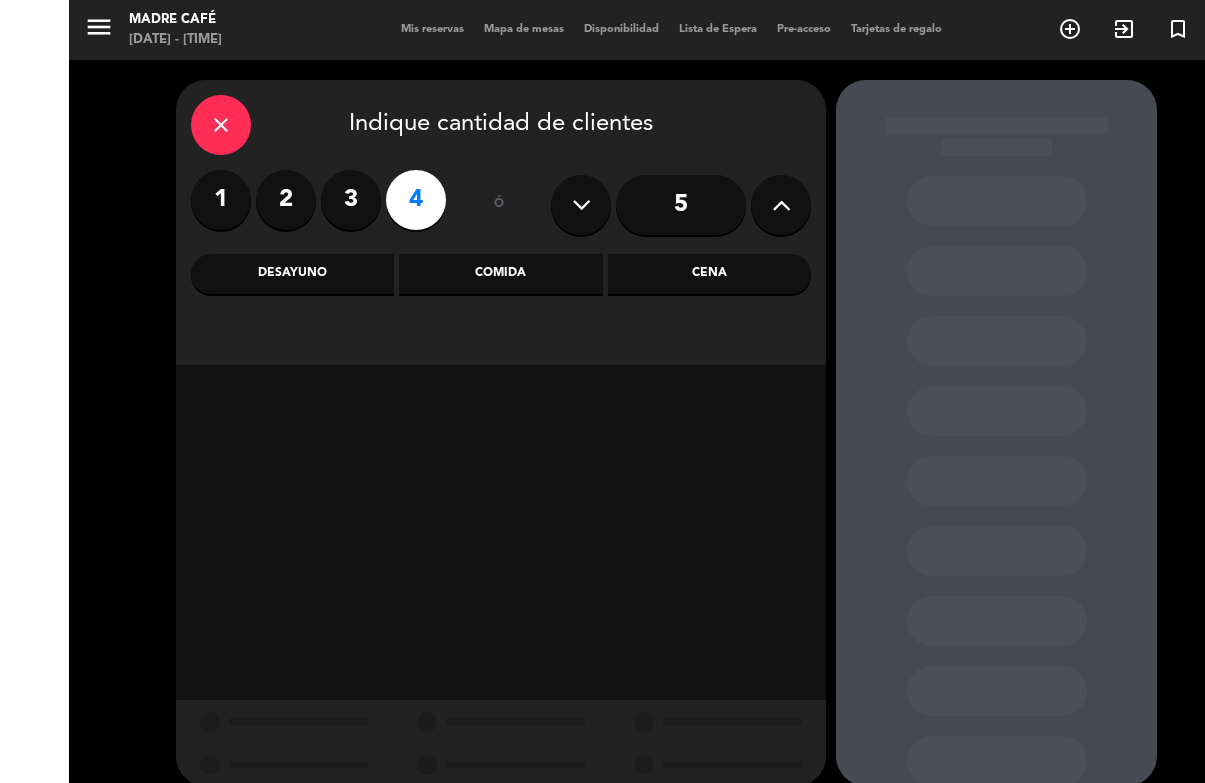 click on "close" at bounding box center [152, 125] 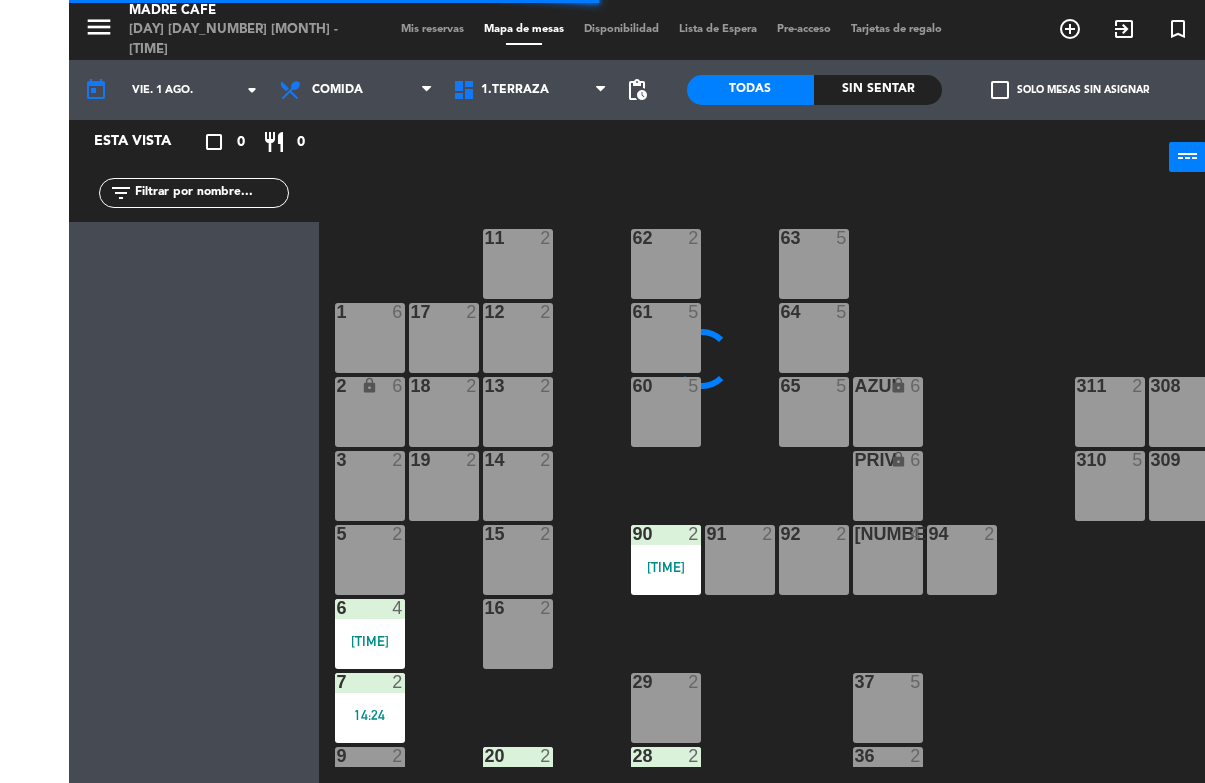 click on "add_circle_outline" at bounding box center (1001, 29) 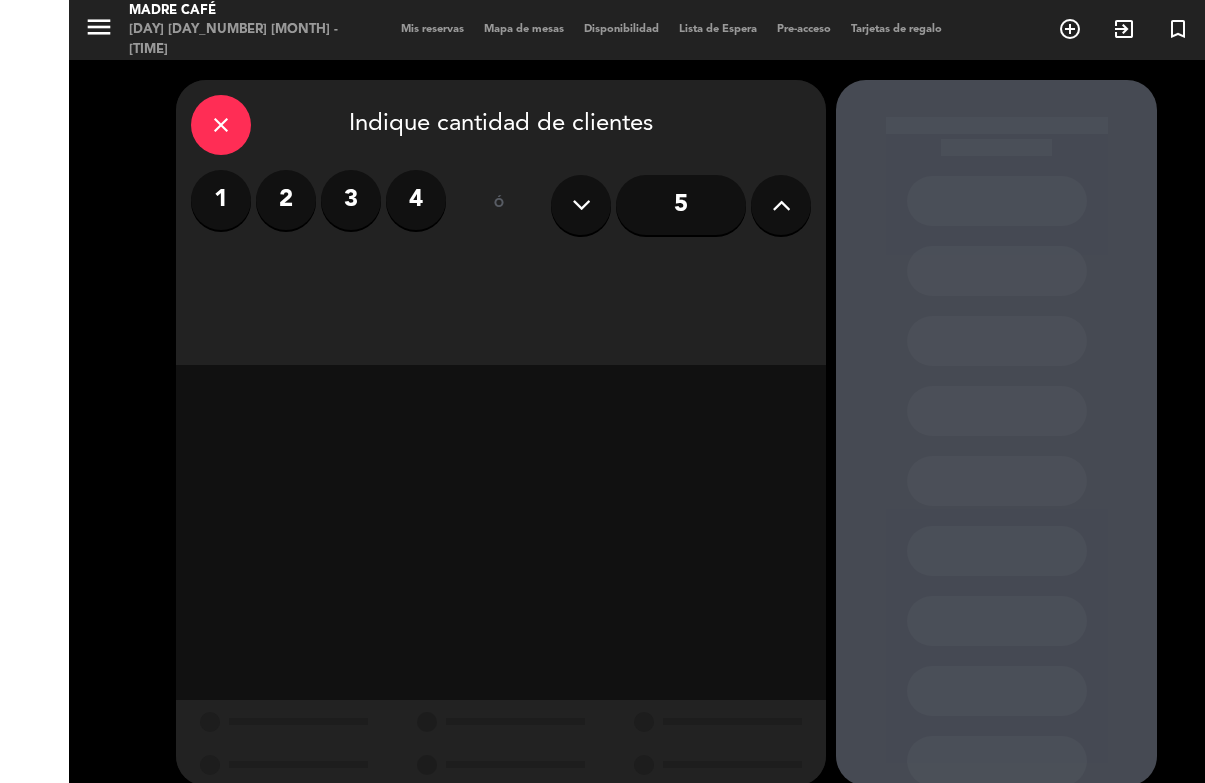 click on "close" at bounding box center [152, 125] 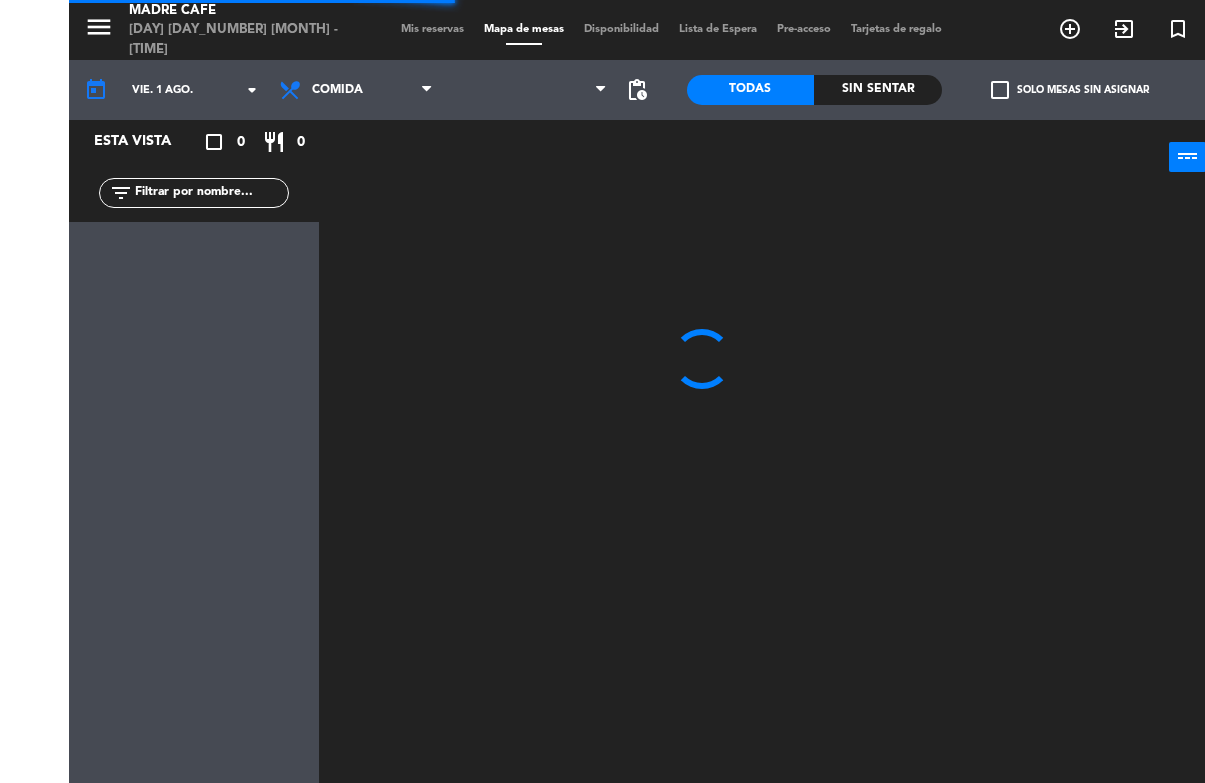 click on "add_circle_outline" at bounding box center [1001, 29] 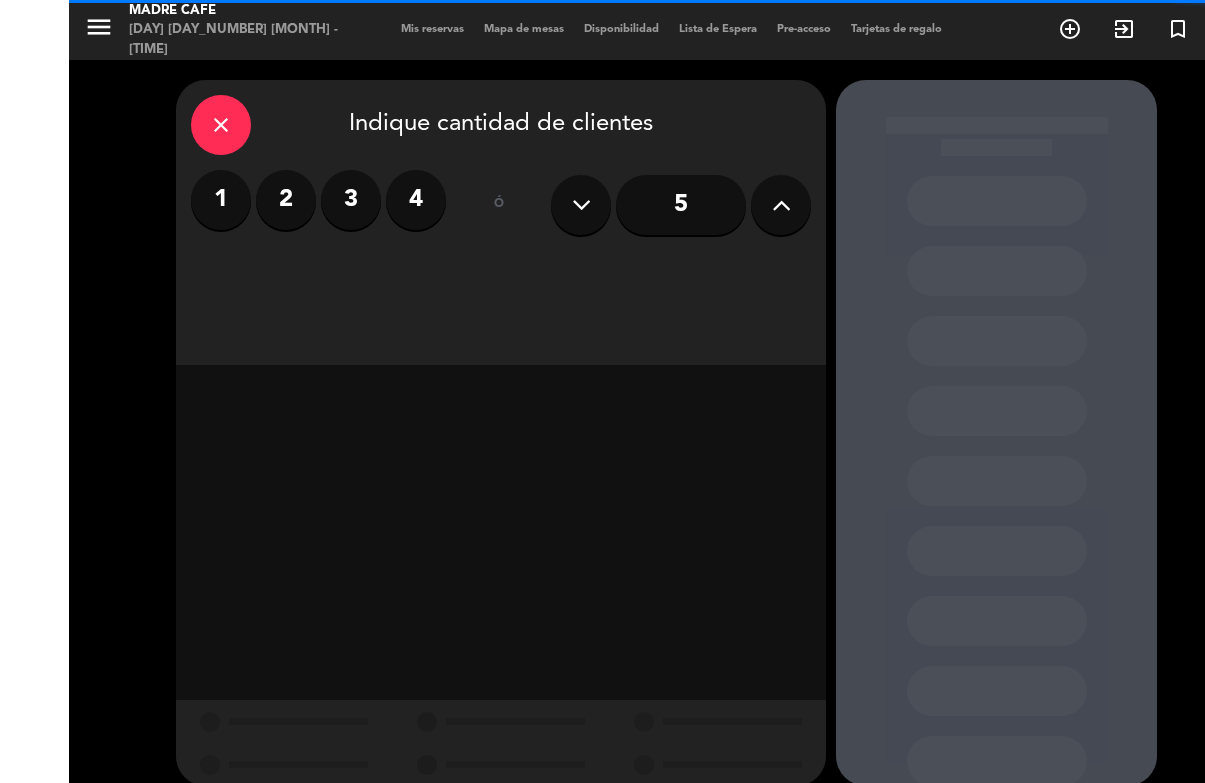 click on "4" at bounding box center (347, 200) 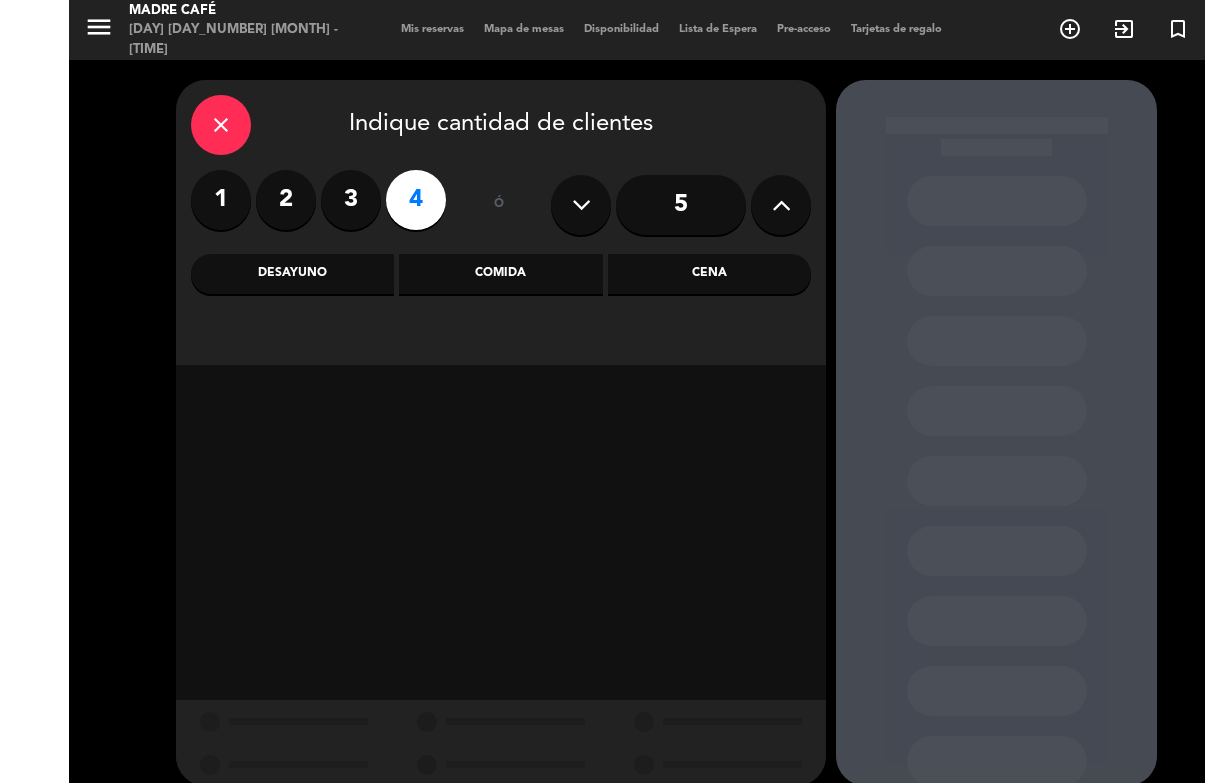 click on "close" at bounding box center (152, 125) 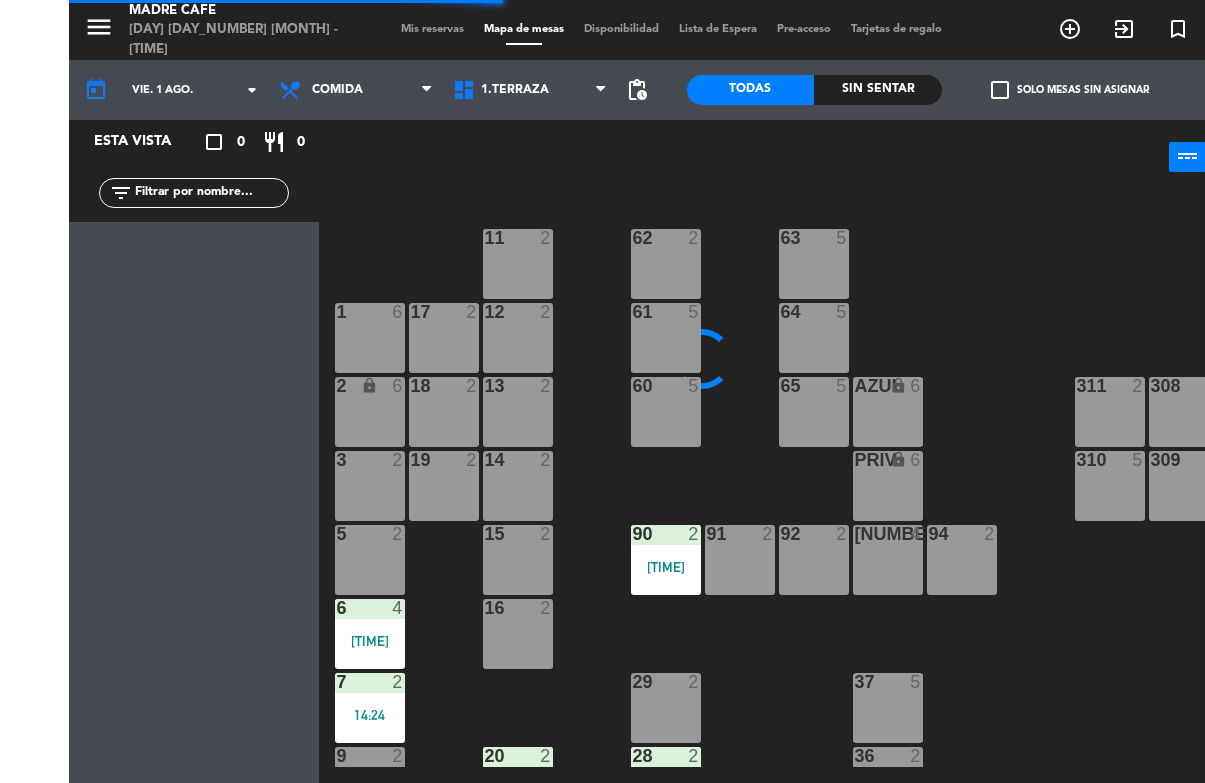 click on "add_circle_outline exit_to_app turned_in_not search" 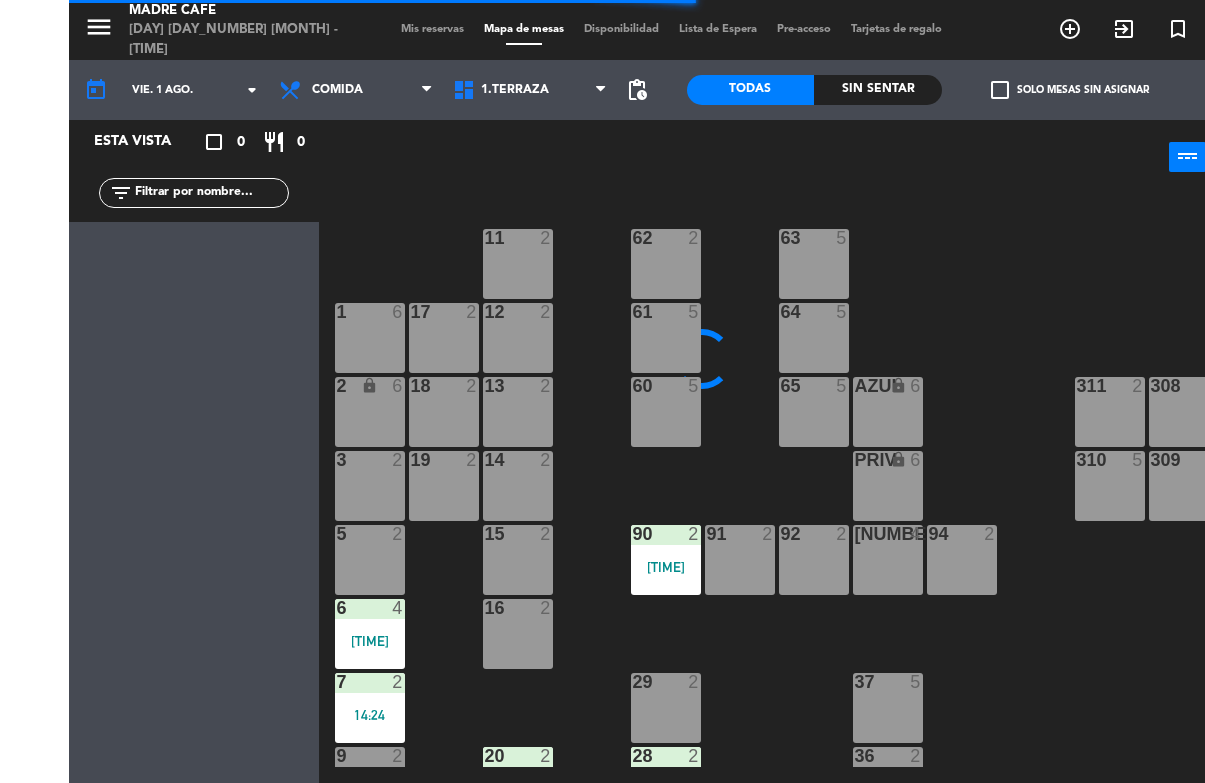 click on "add_circle_outline" at bounding box center [1001, 29] 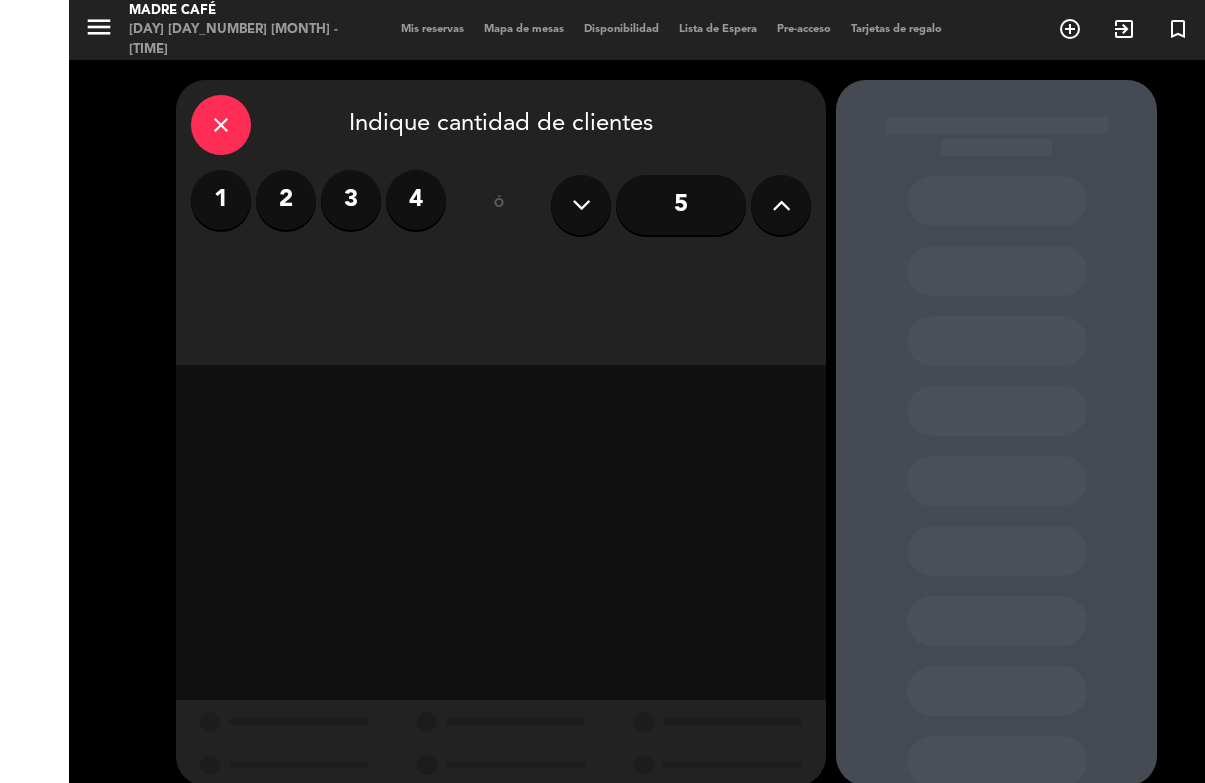 click on "close" at bounding box center (152, 125) 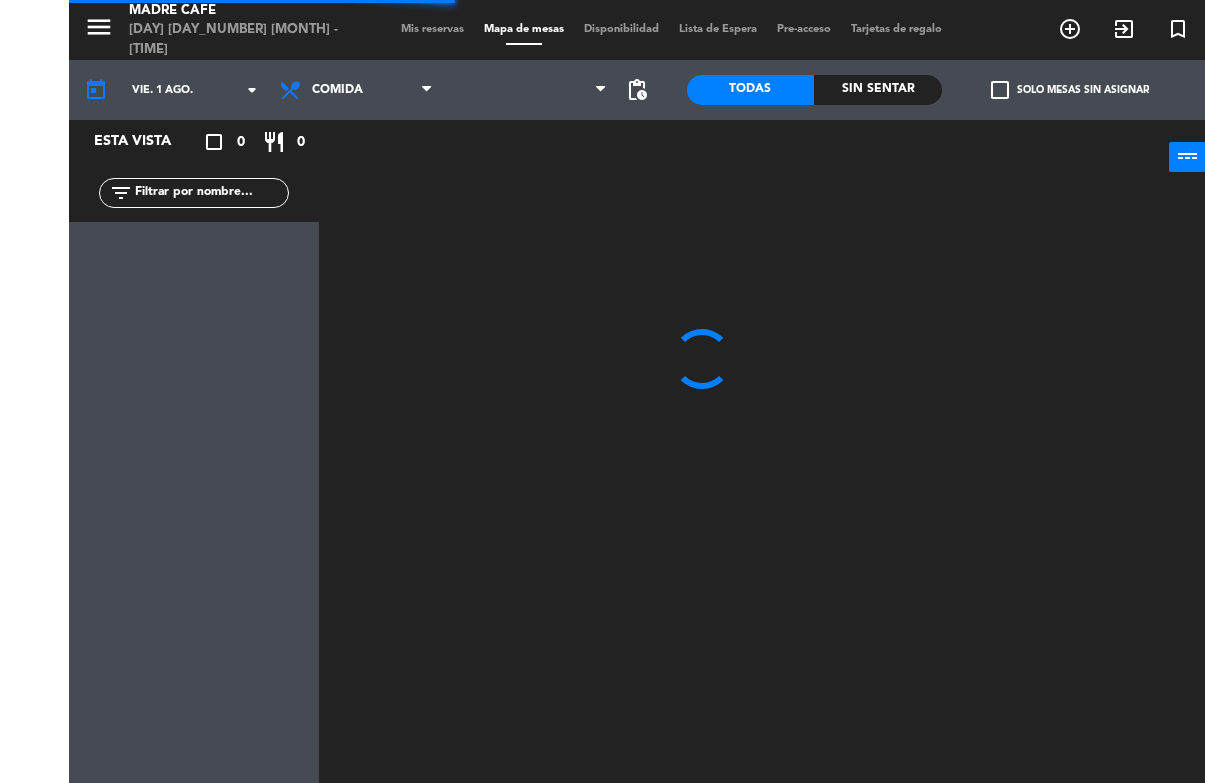 click on "add_circle_outline exit_to_app turned_in_not search" 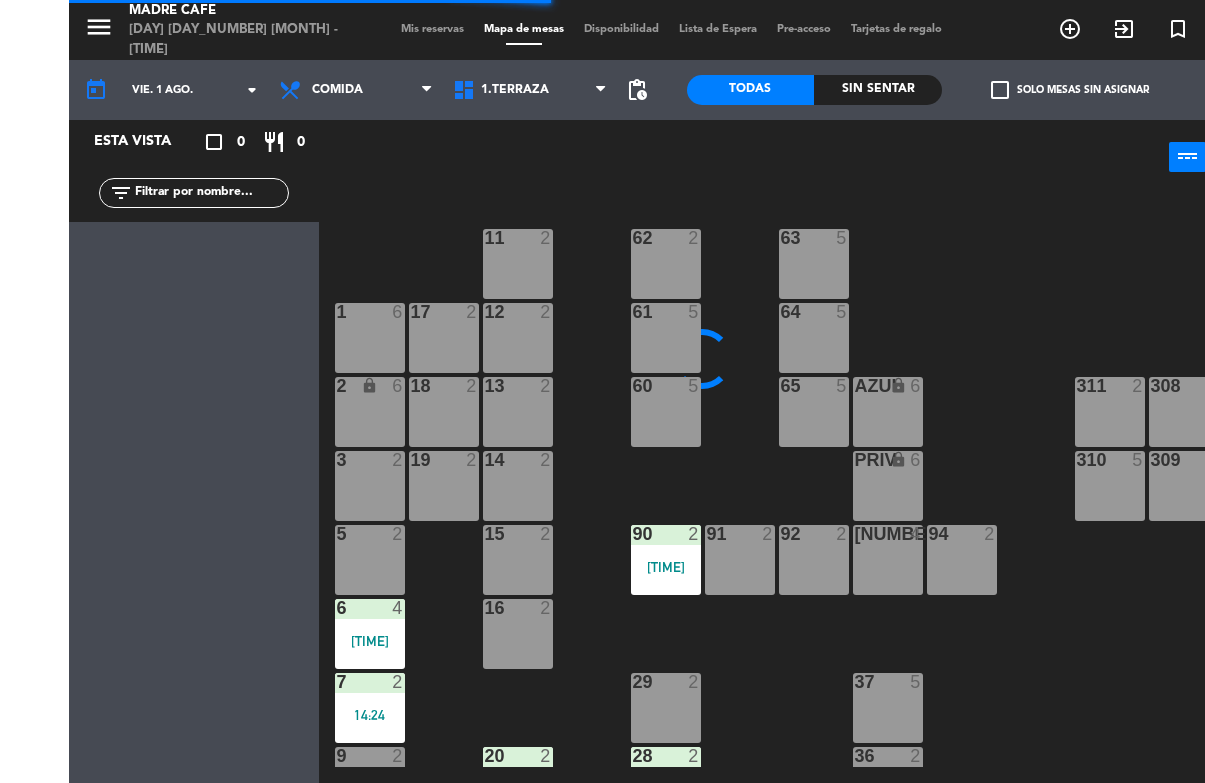 click on "add_circle_outline exit_to_app turned_in_not search" 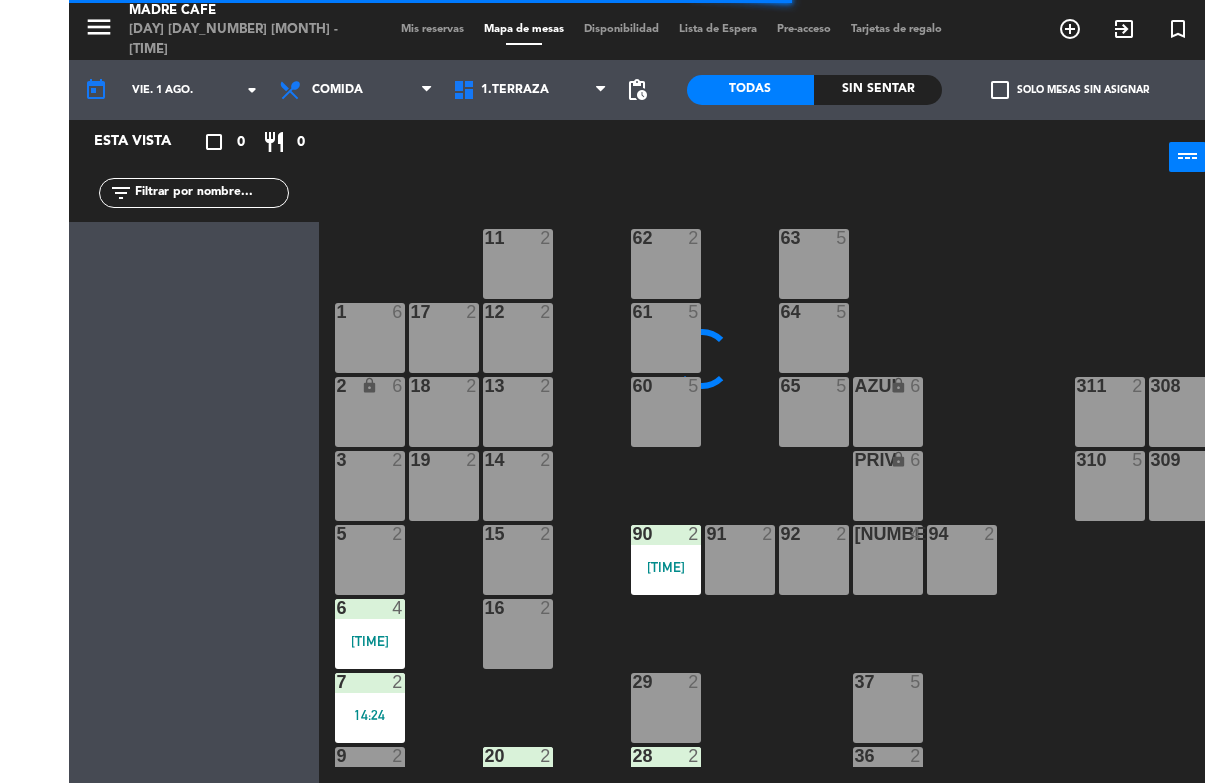 click on "add_circle_outline" at bounding box center (1001, 29) 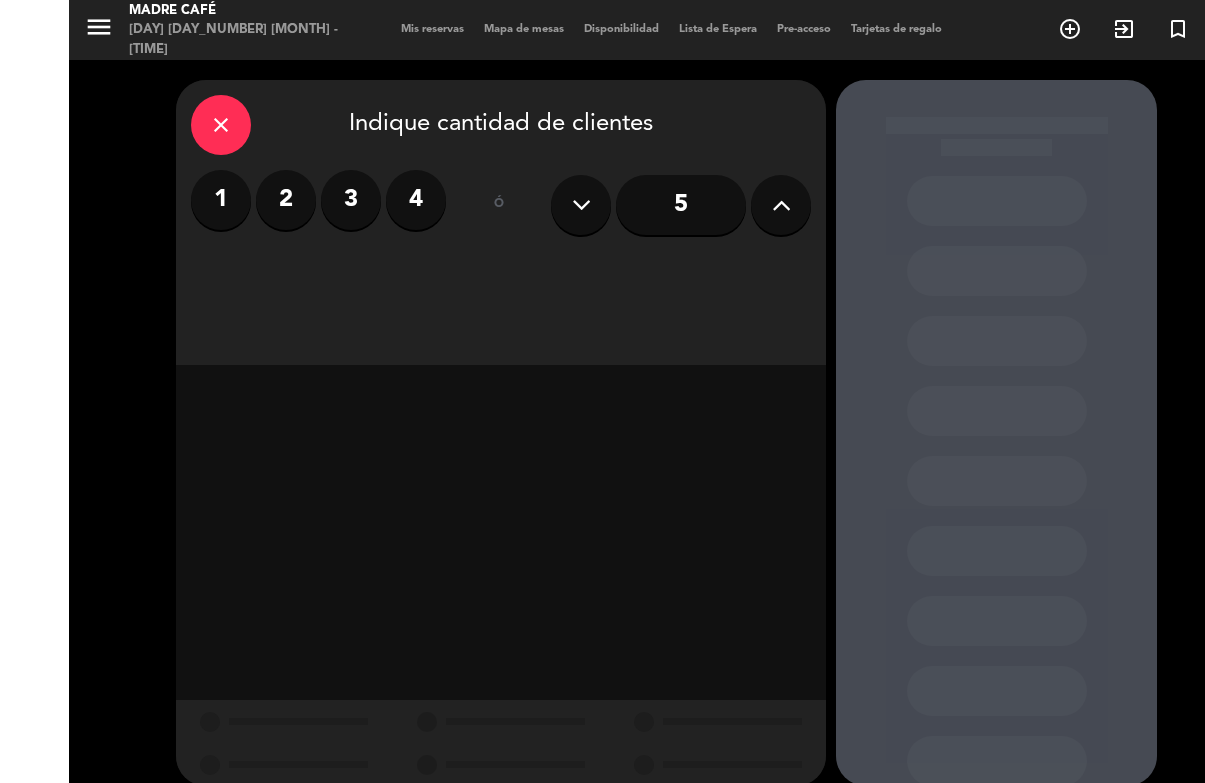 click on "close" at bounding box center (152, 125) 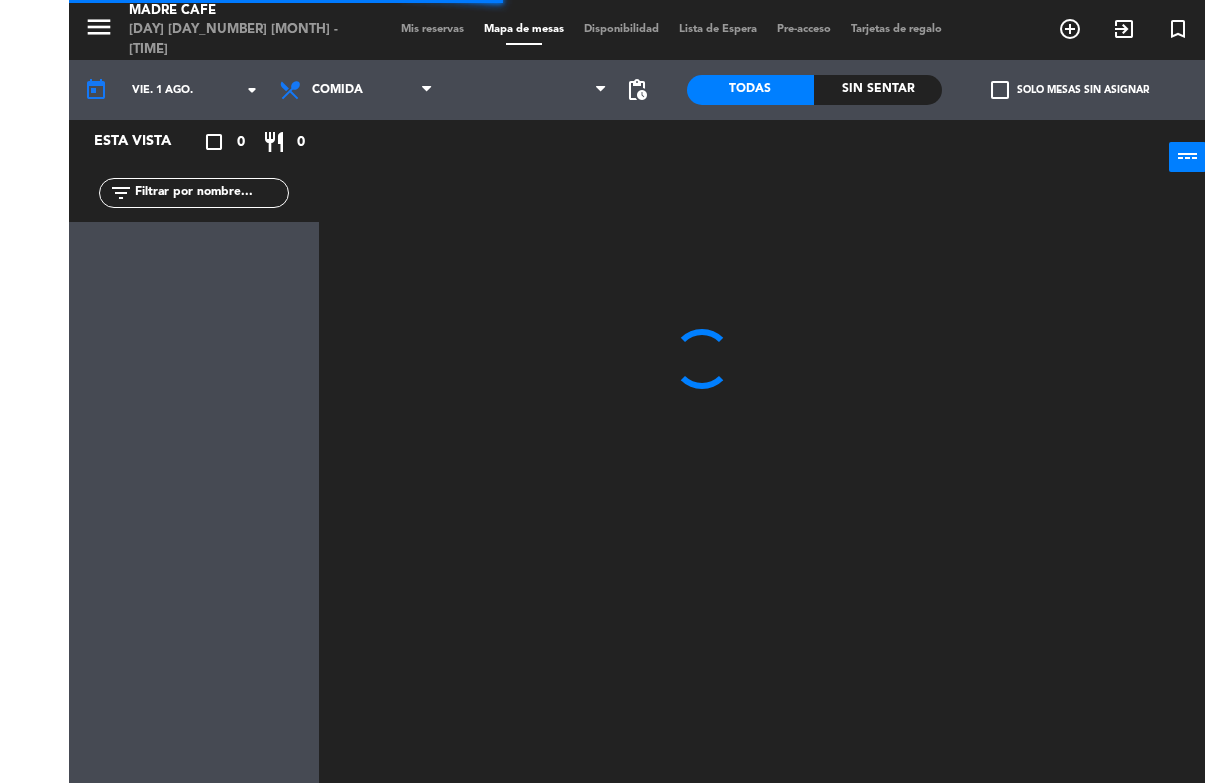 click on "add_circle_outline exit_to_app turned_in_not search" 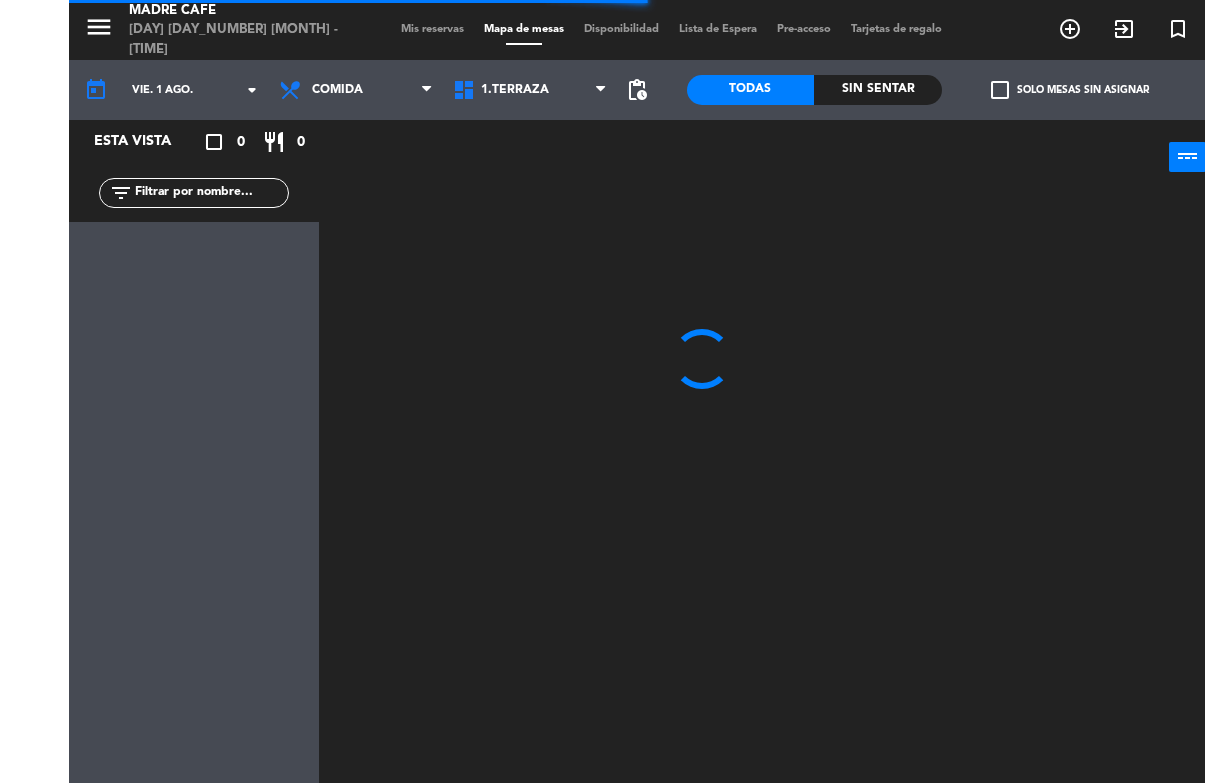 click on "add_circle_outline exit_to_app turned_in_not search" 